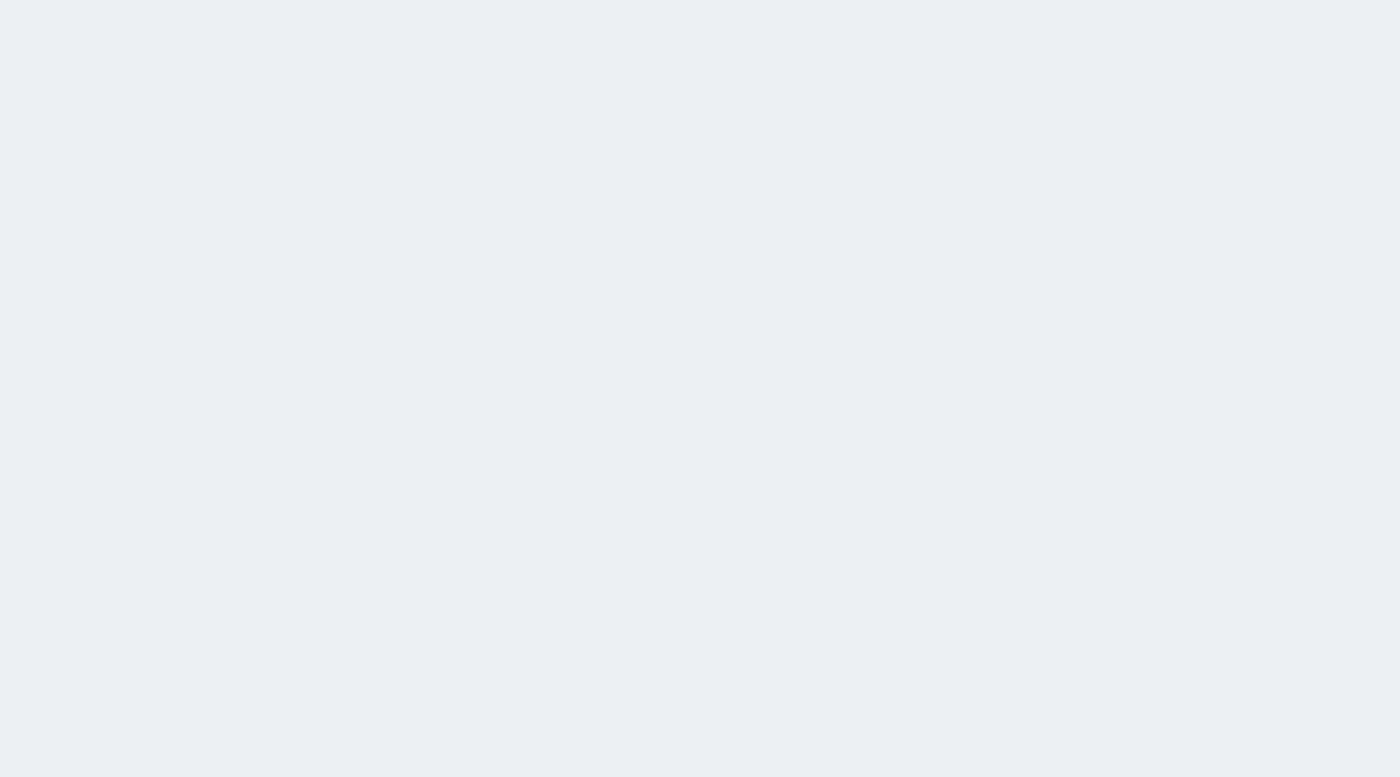 scroll, scrollTop: 0, scrollLeft: 0, axis: both 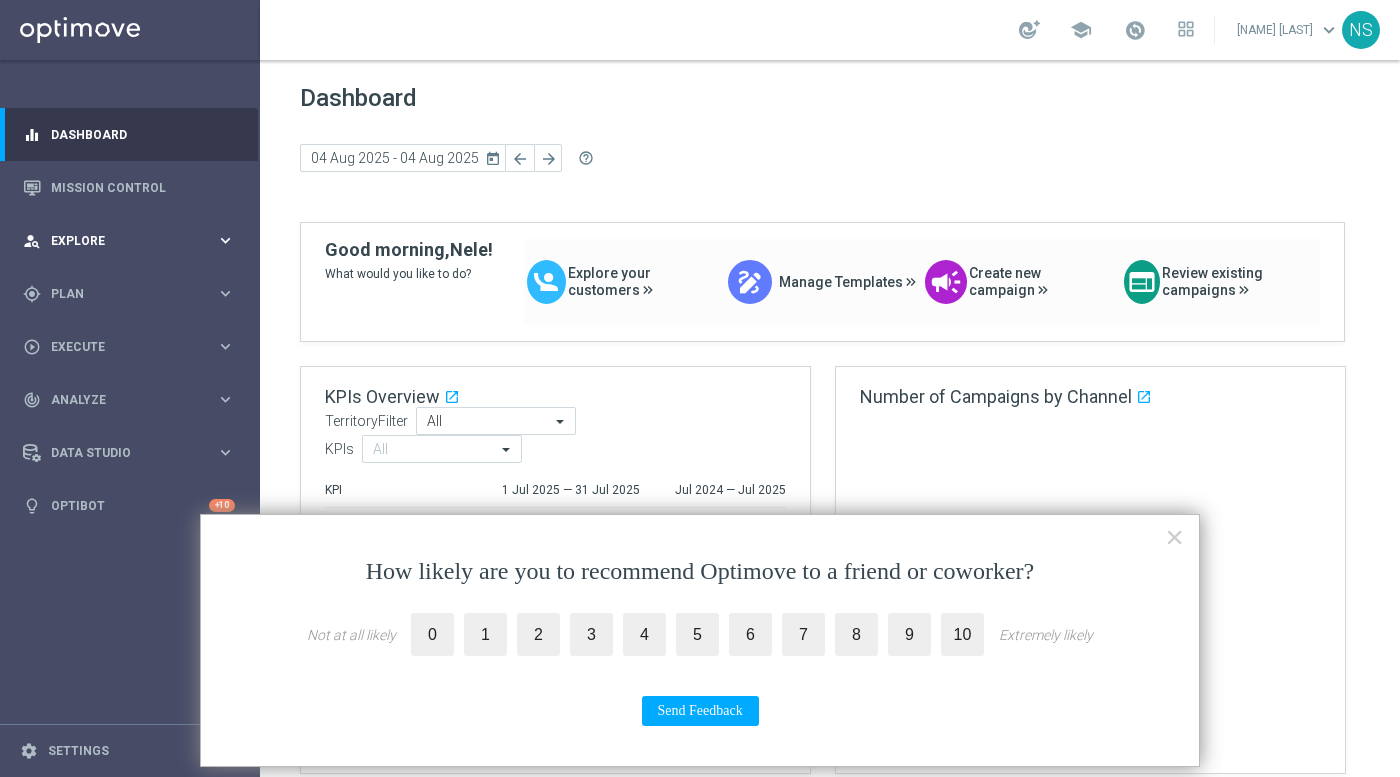 click on "Explore" at bounding box center [133, 241] 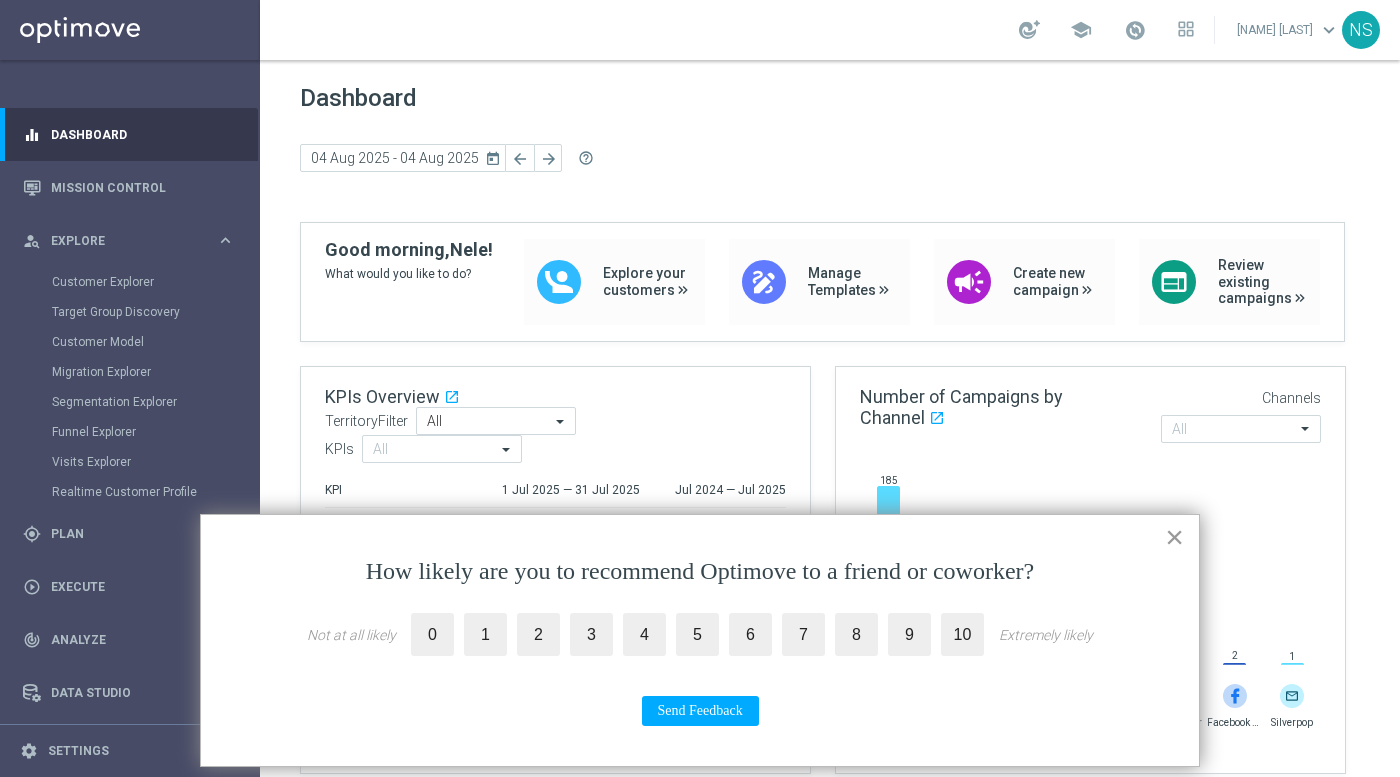 click on "×" at bounding box center (1174, 537) 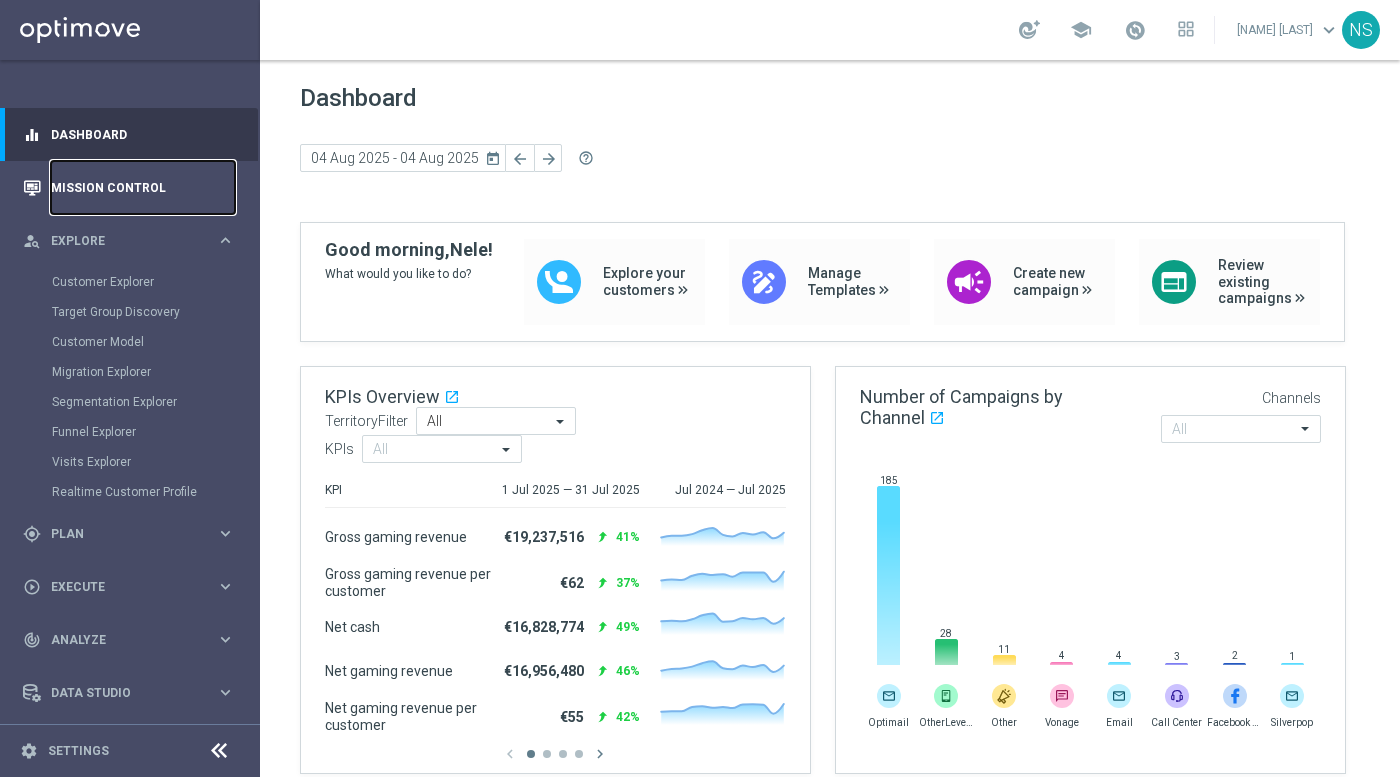 click on "Mission Control" at bounding box center [143, 187] 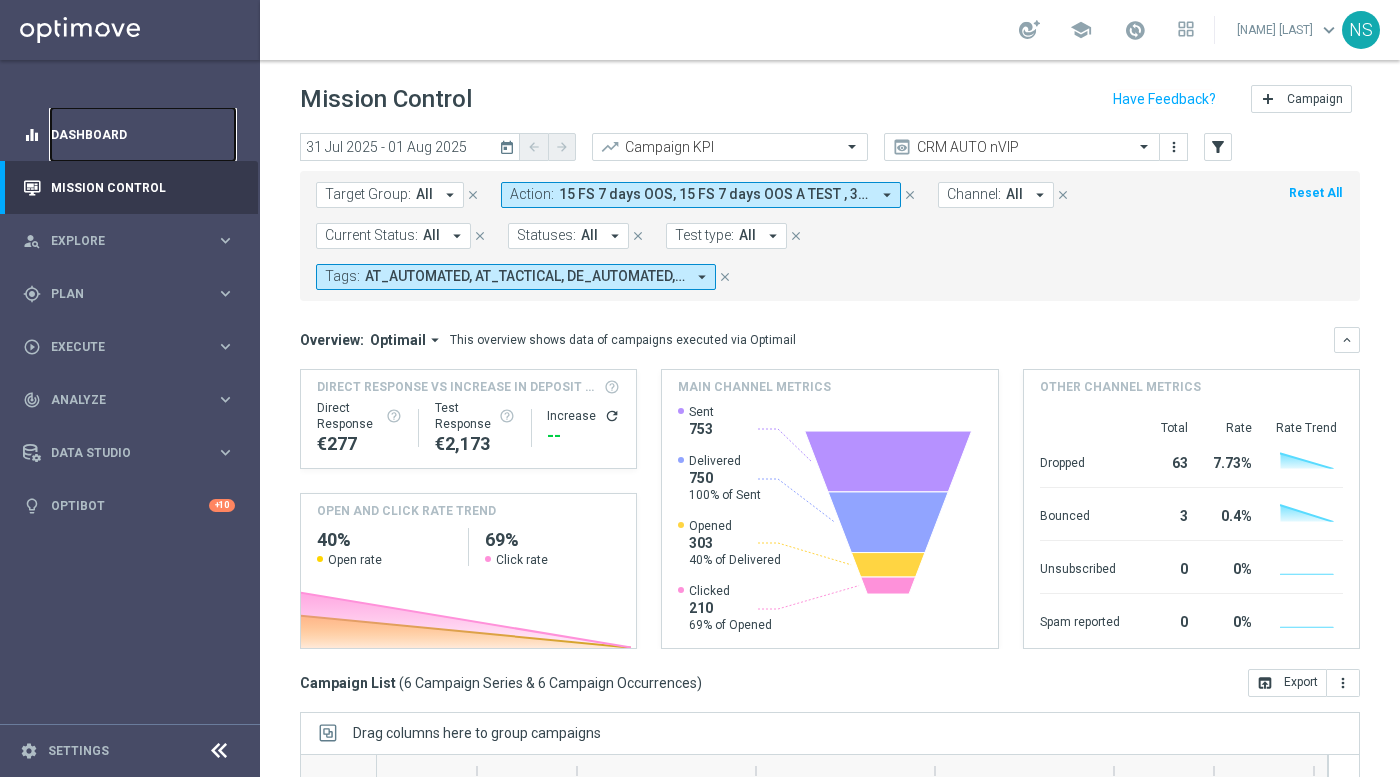 click on "Dashboard" at bounding box center [143, 134] 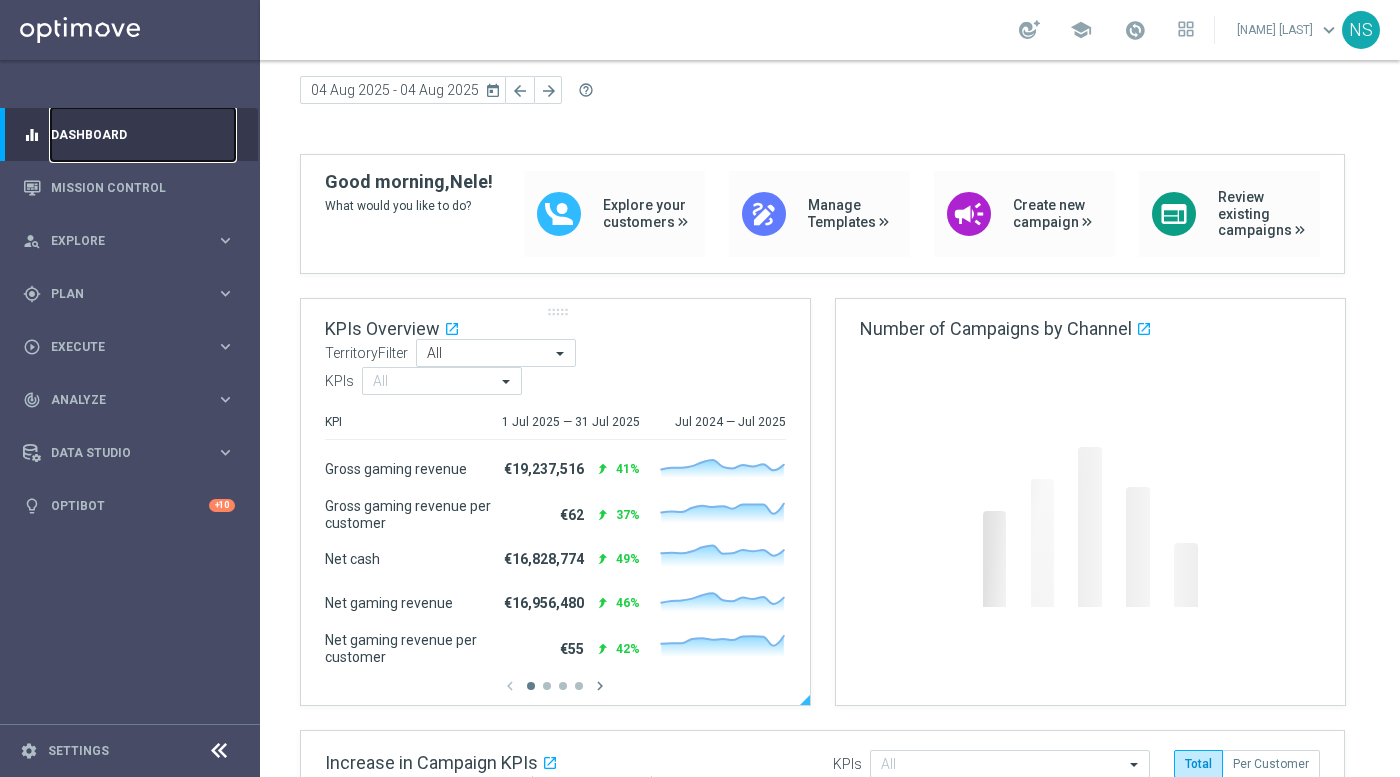 scroll, scrollTop: 0, scrollLeft: 0, axis: both 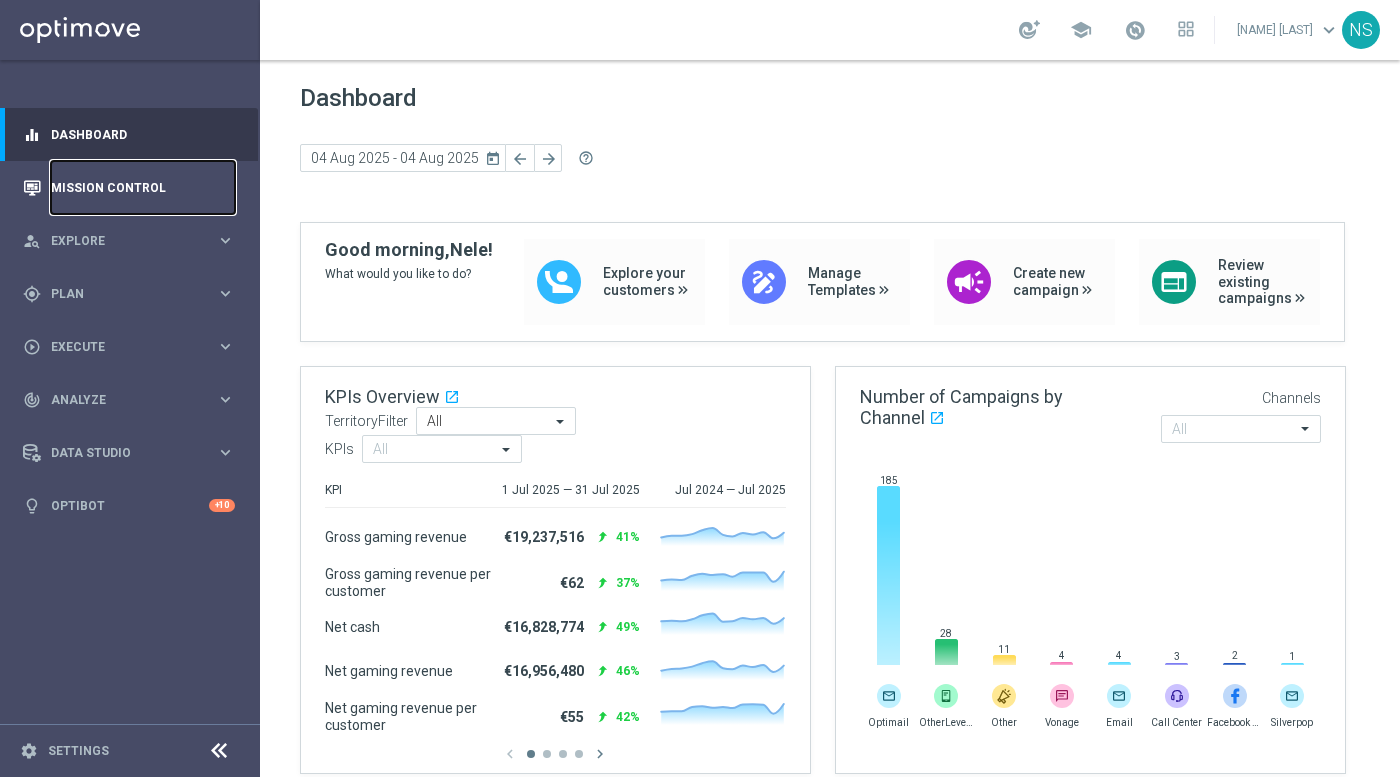 click on "Mission Control" at bounding box center (143, 187) 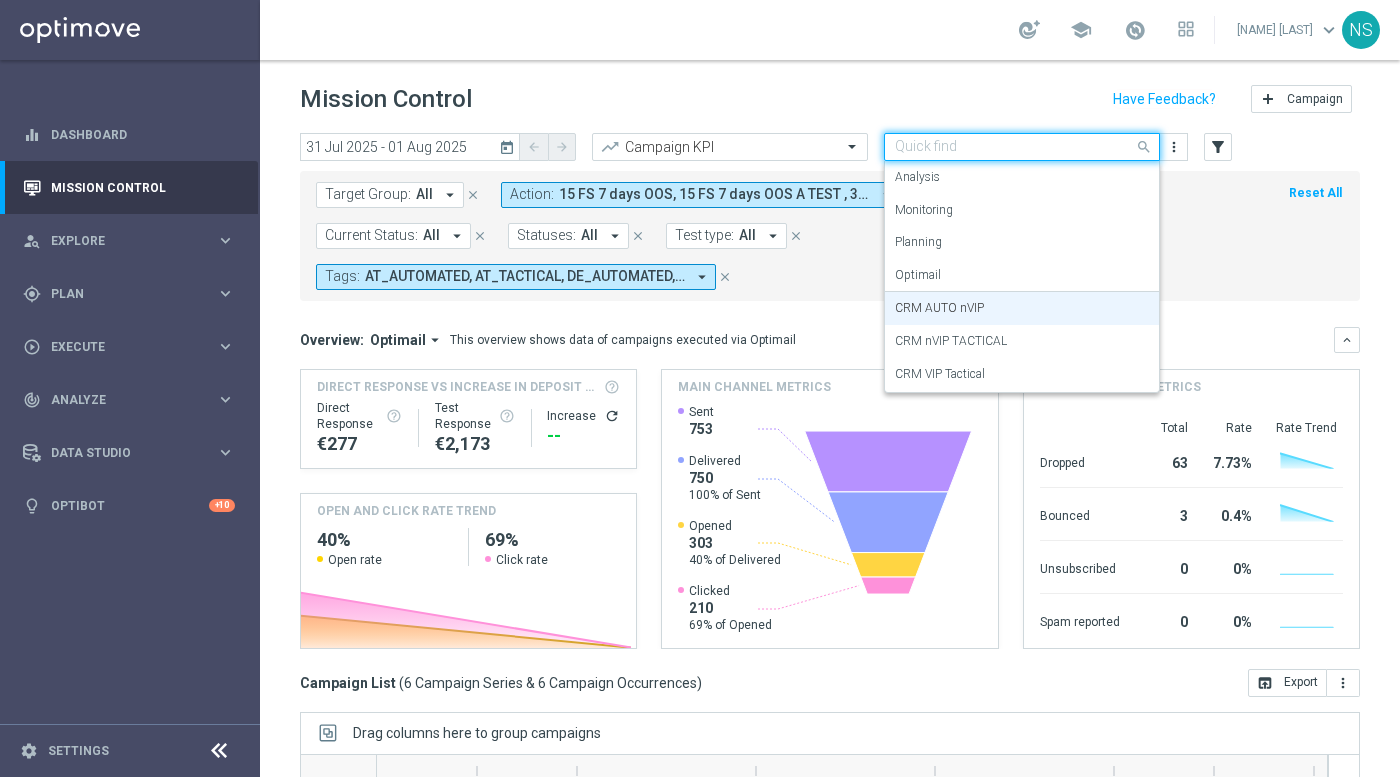 click 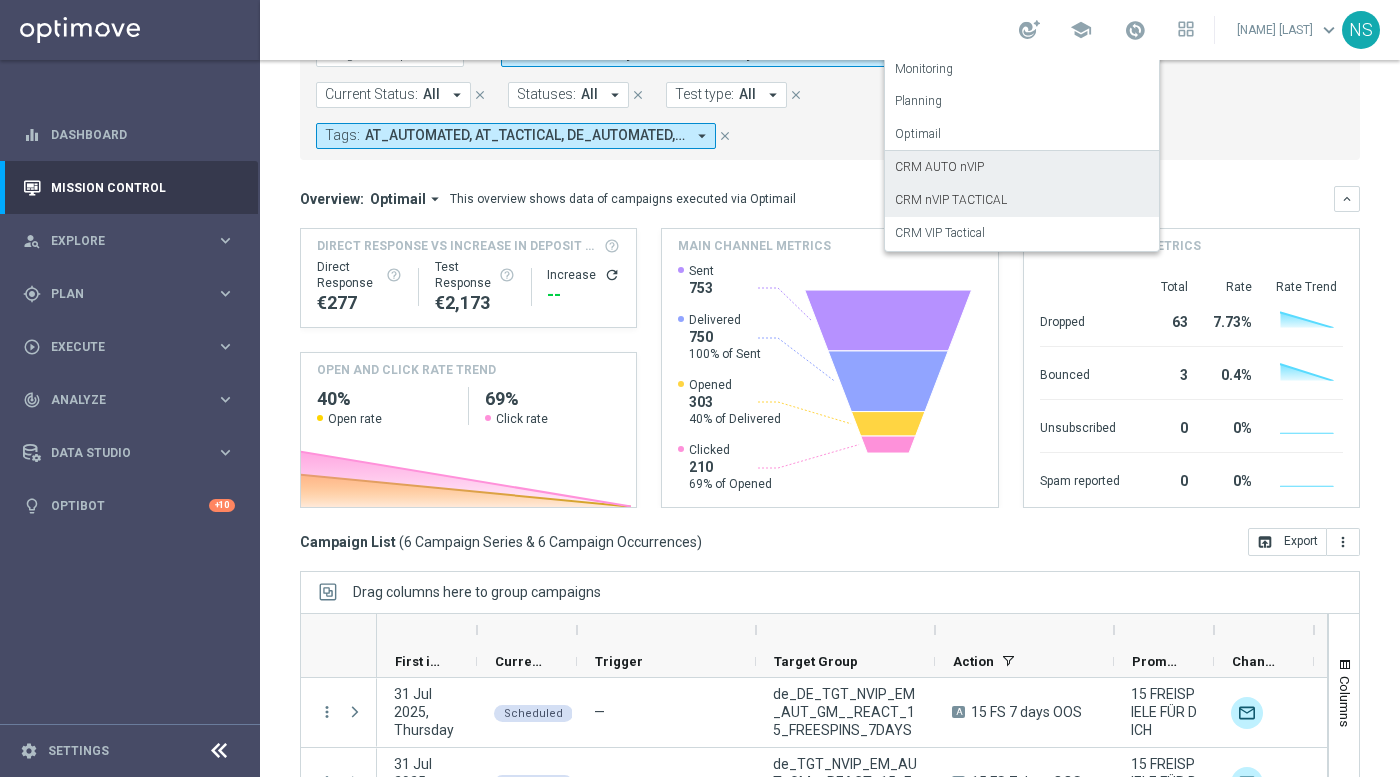 scroll, scrollTop: 305, scrollLeft: 0, axis: vertical 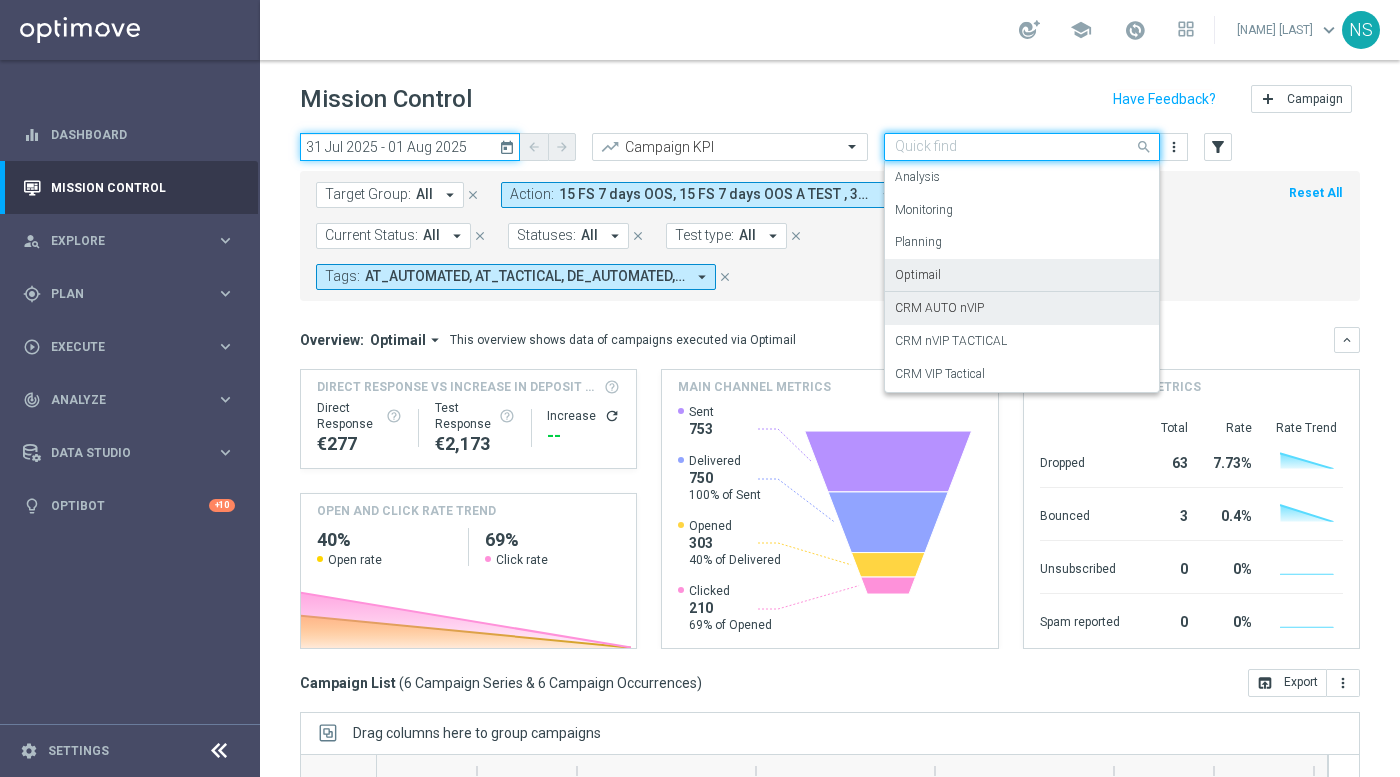 click on "31 Jul 2025 - 01 Aug 2025" 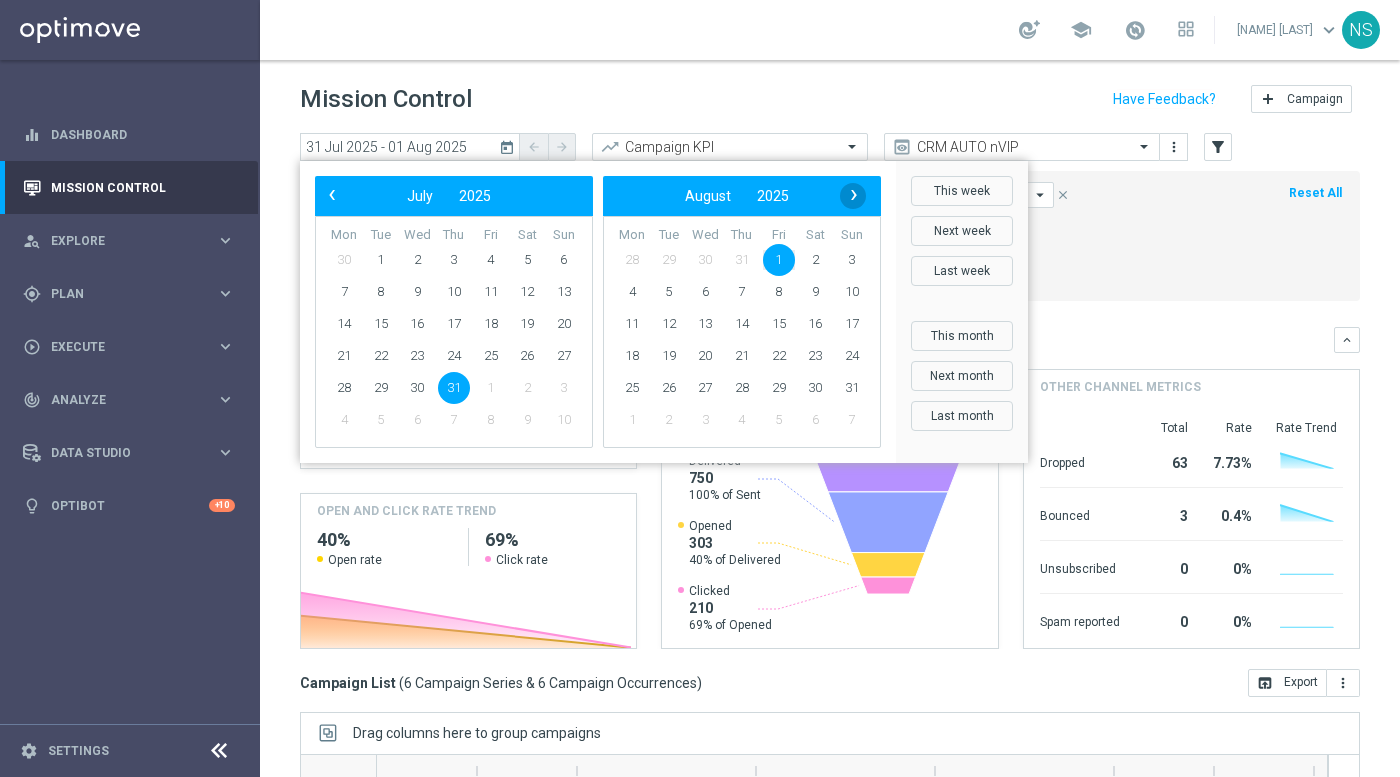 click on "›" 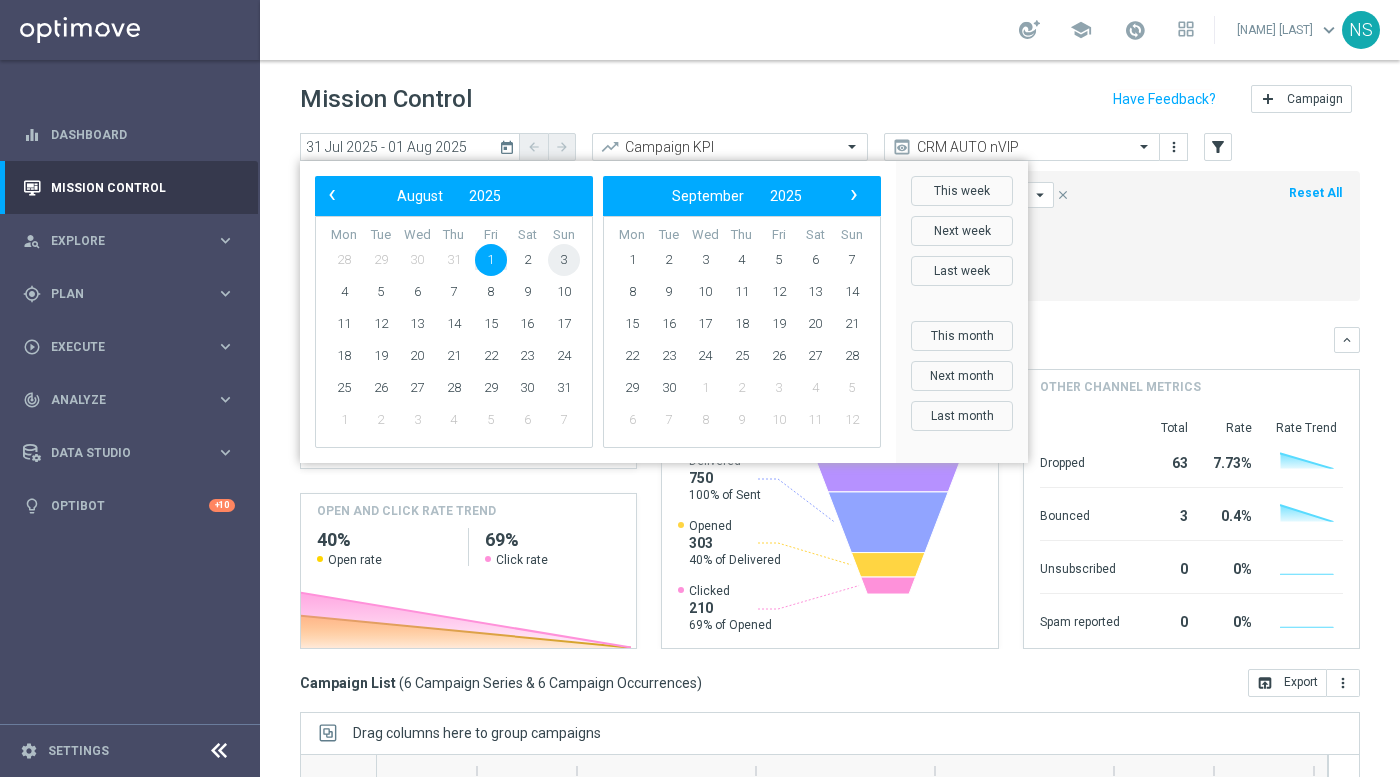 click on "3" 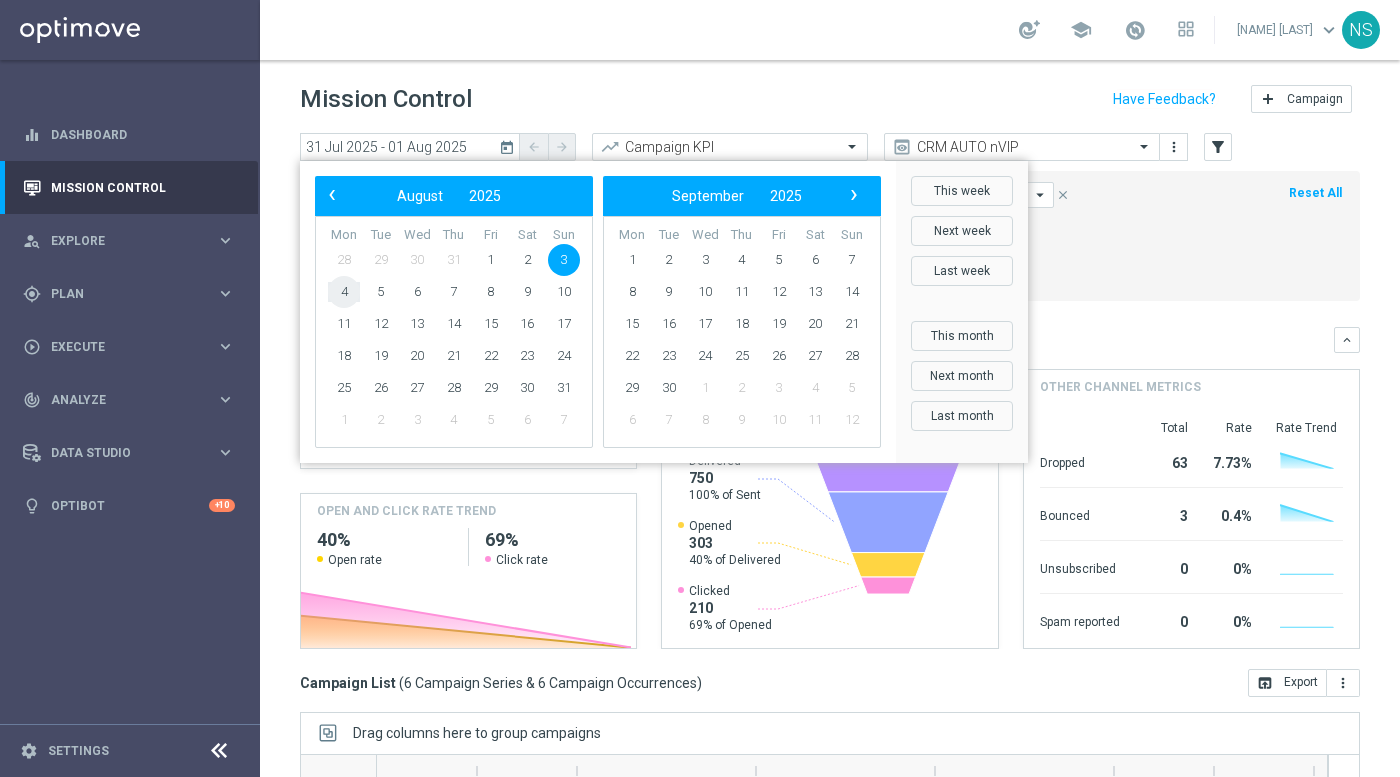 drag, startPoint x: 344, startPoint y: 292, endPoint x: 326, endPoint y: 285, distance: 19.313208 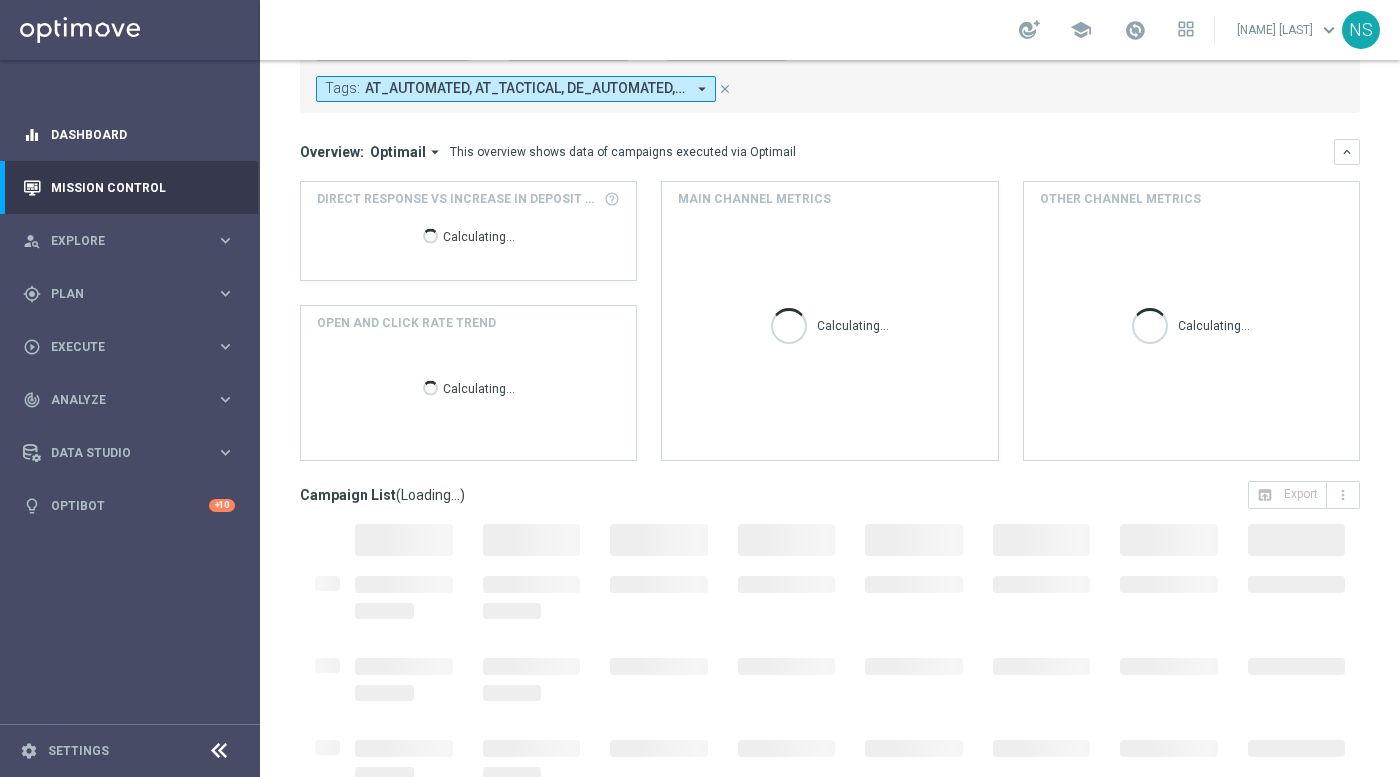 scroll, scrollTop: 281, scrollLeft: 0, axis: vertical 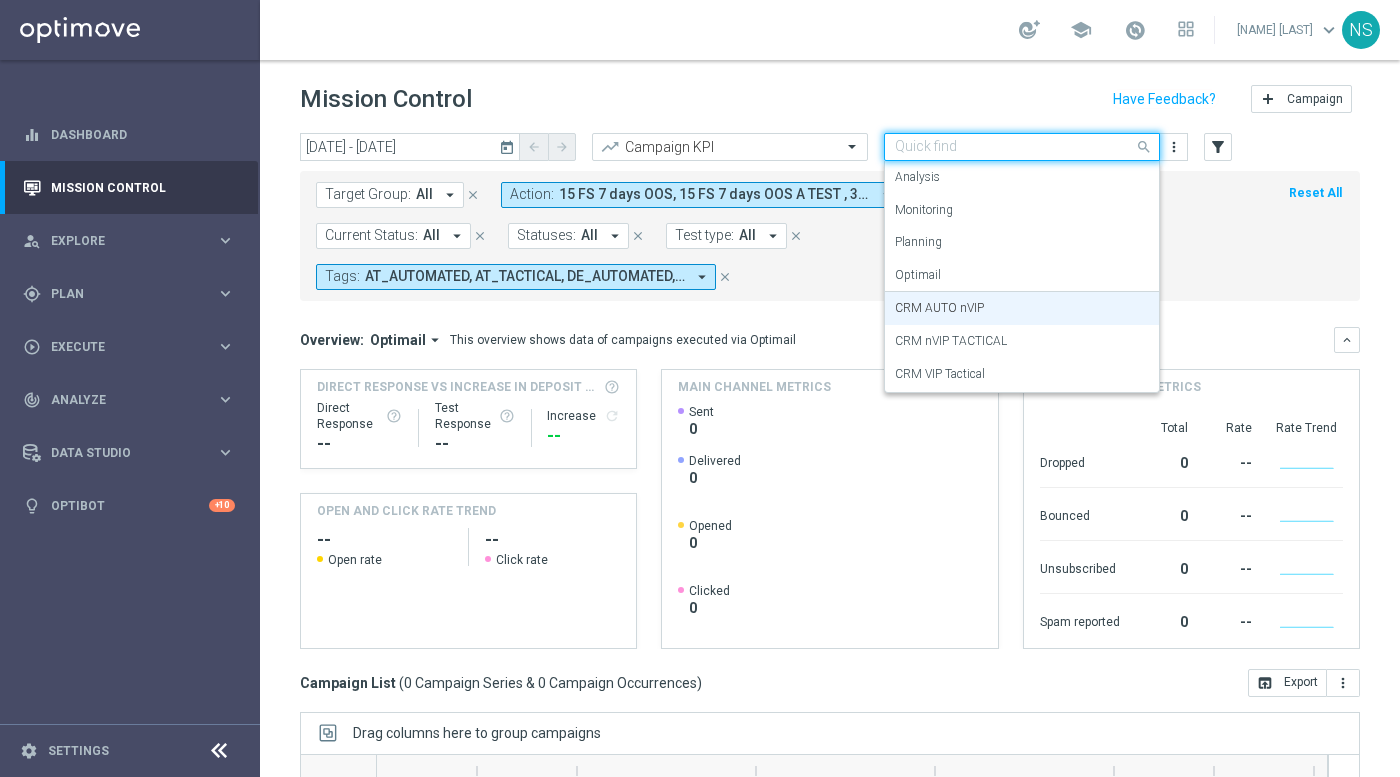 click 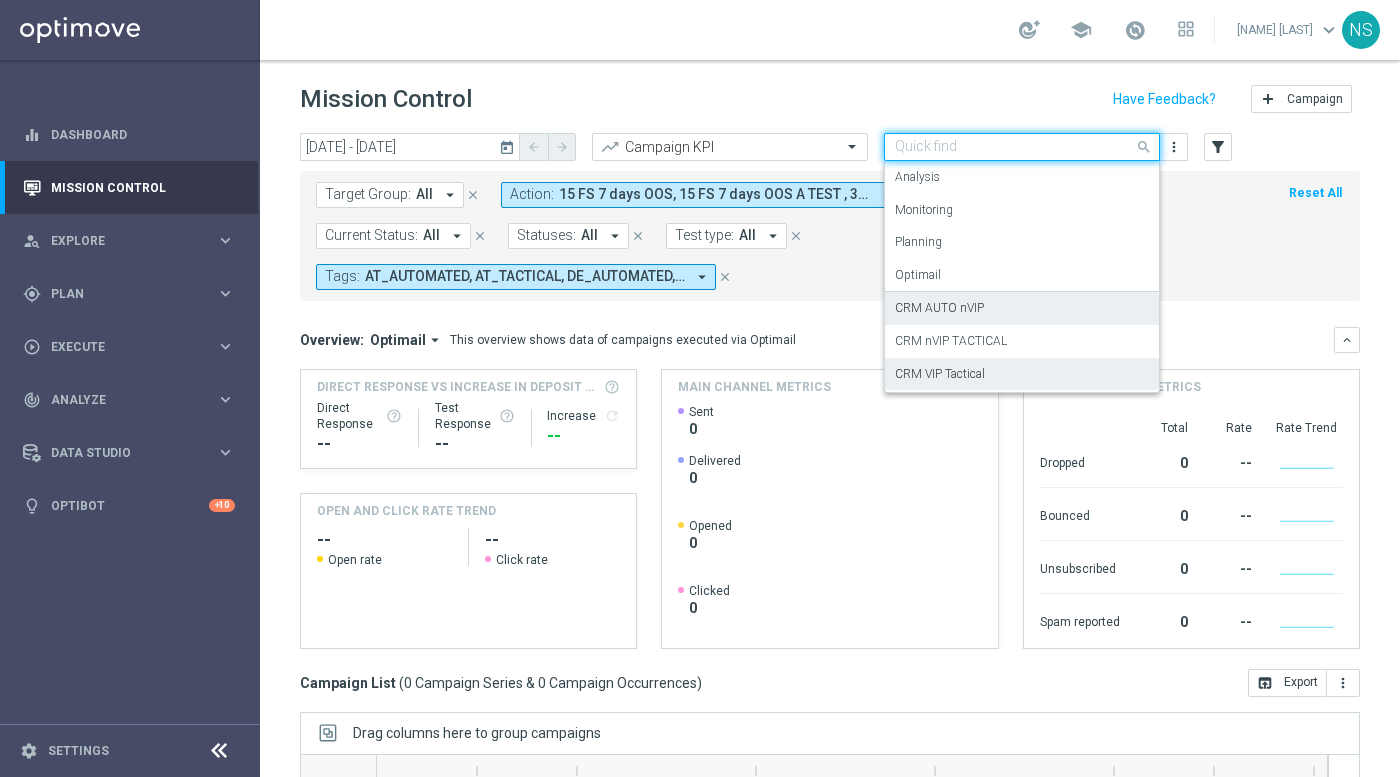 click on "CRM VIP Tactical" at bounding box center [1022, 374] 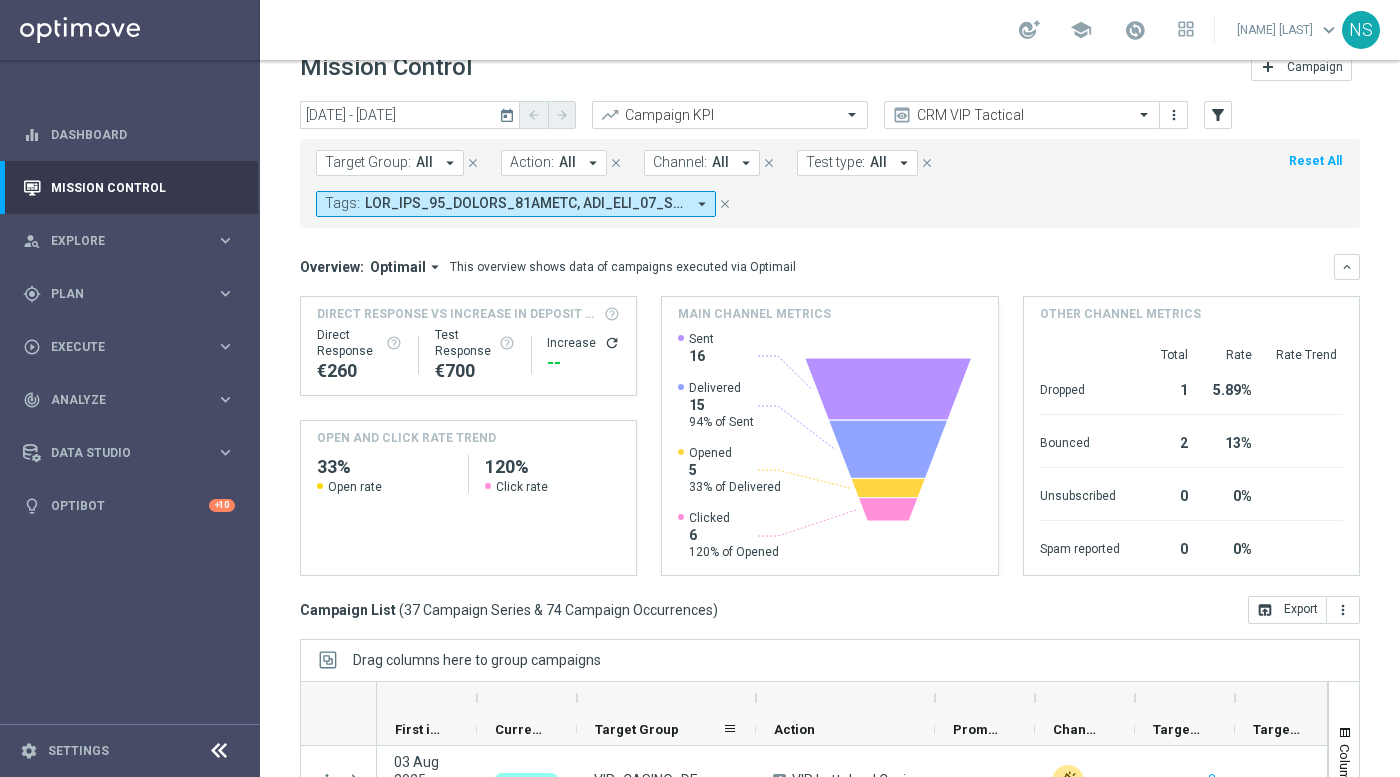 scroll, scrollTop: 264, scrollLeft: 0, axis: vertical 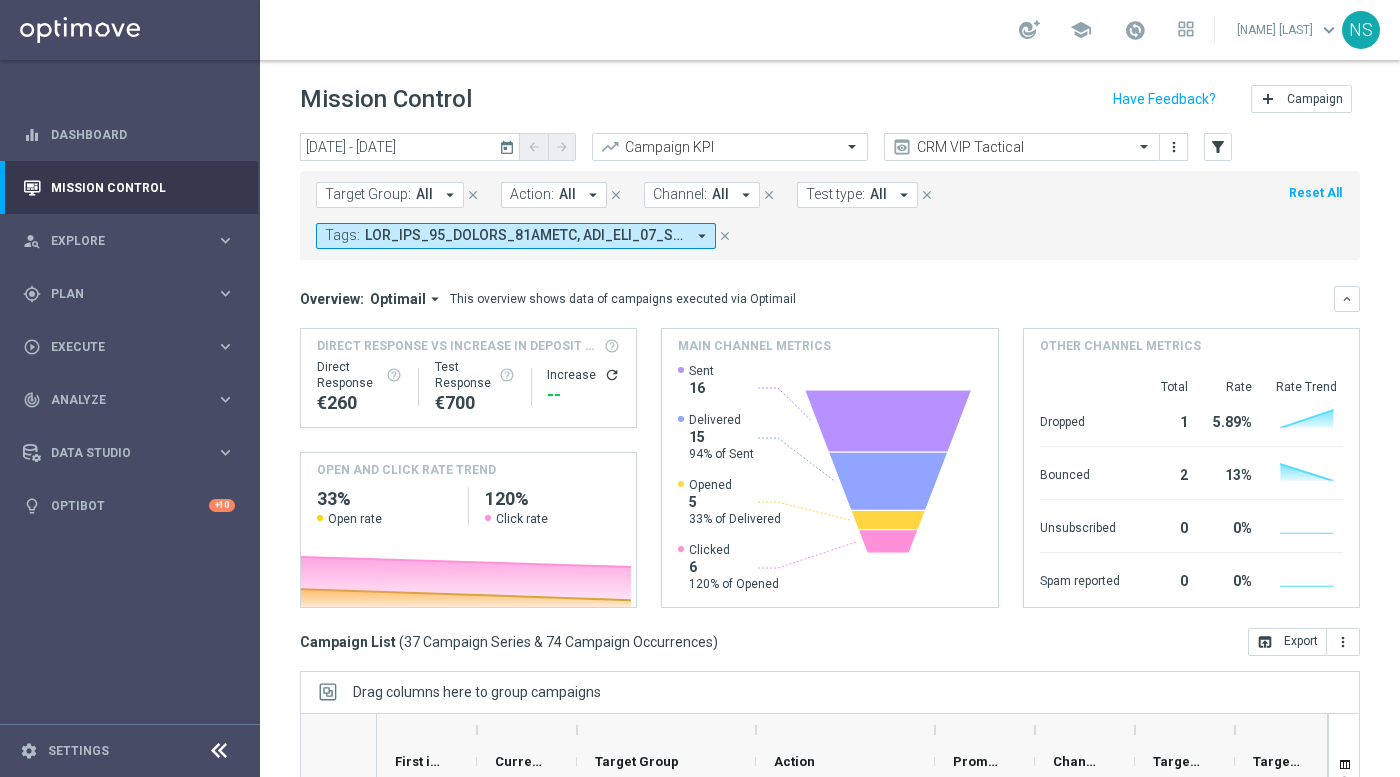 click on "today" 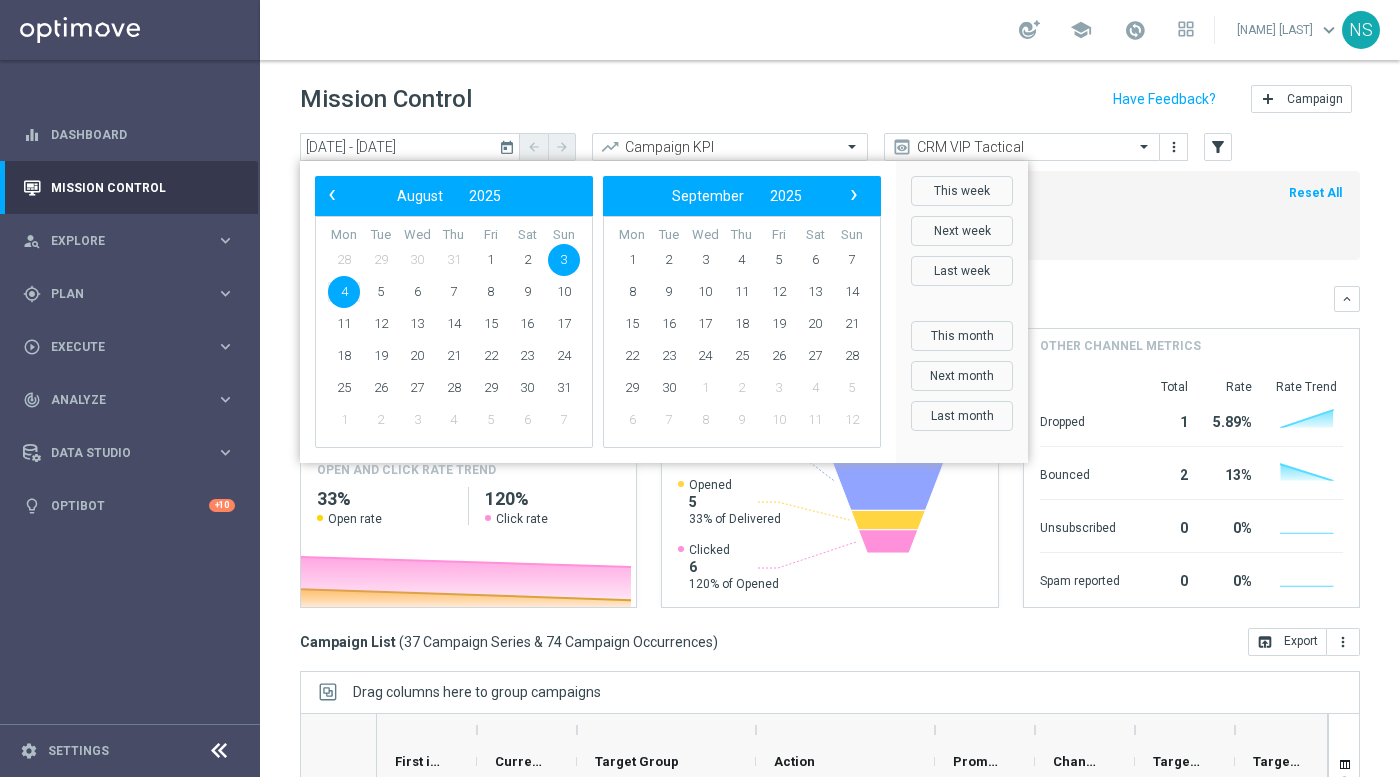 click on "3" 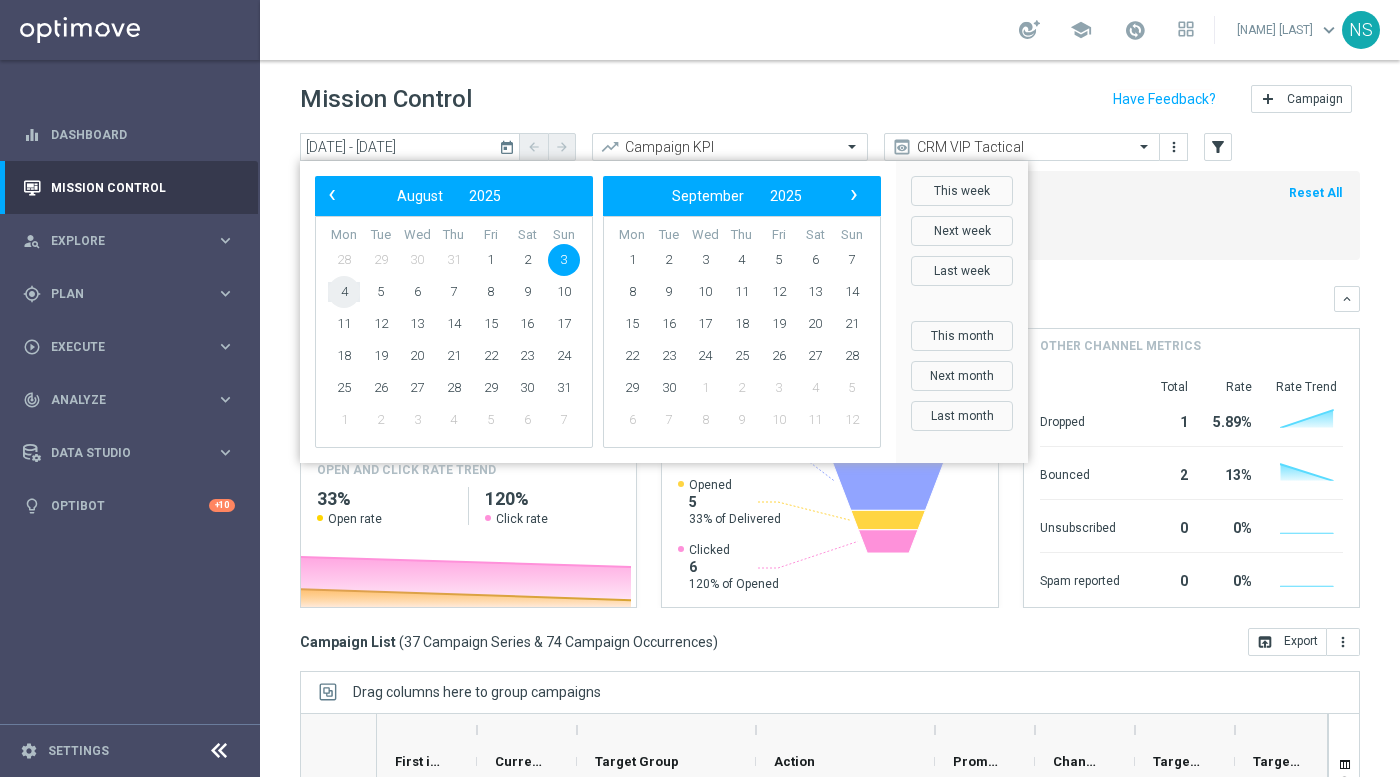 click on "4" 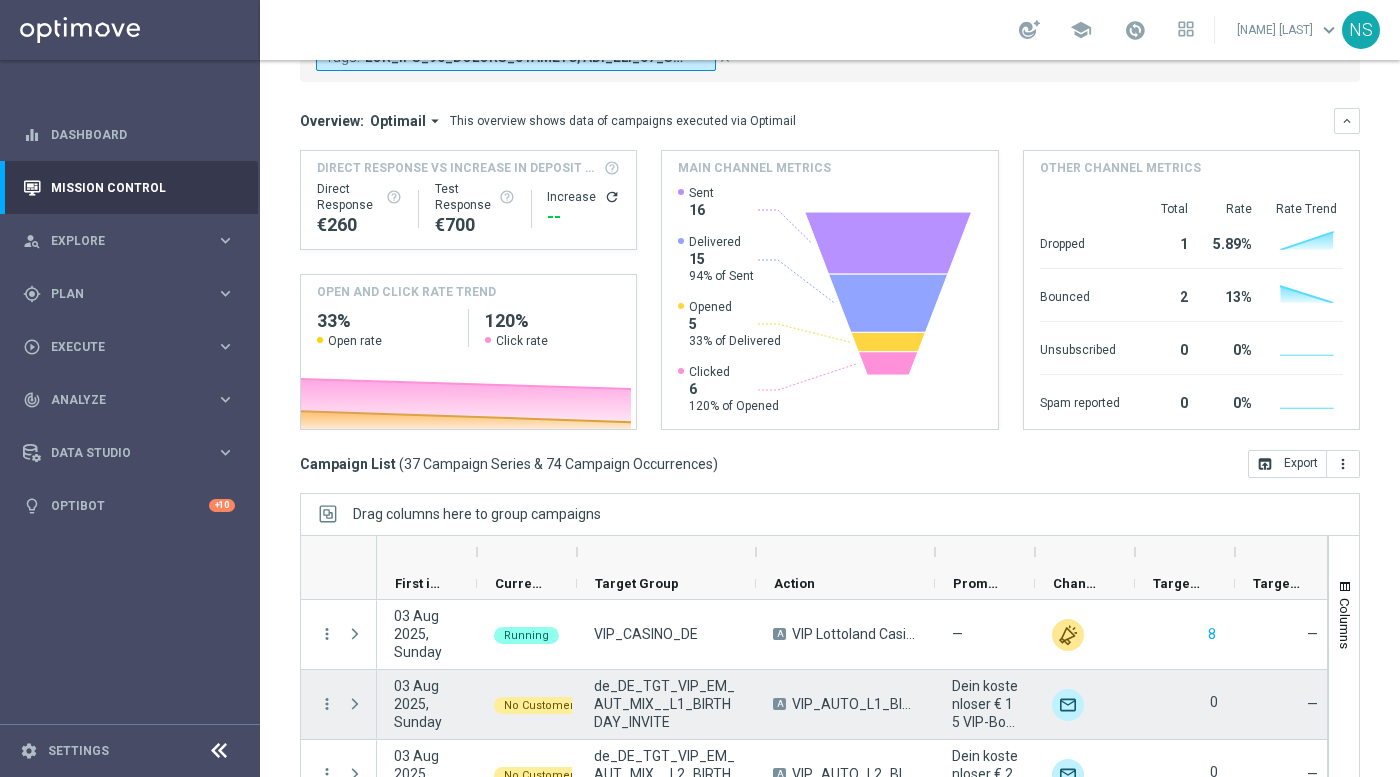 scroll, scrollTop: 264, scrollLeft: 0, axis: vertical 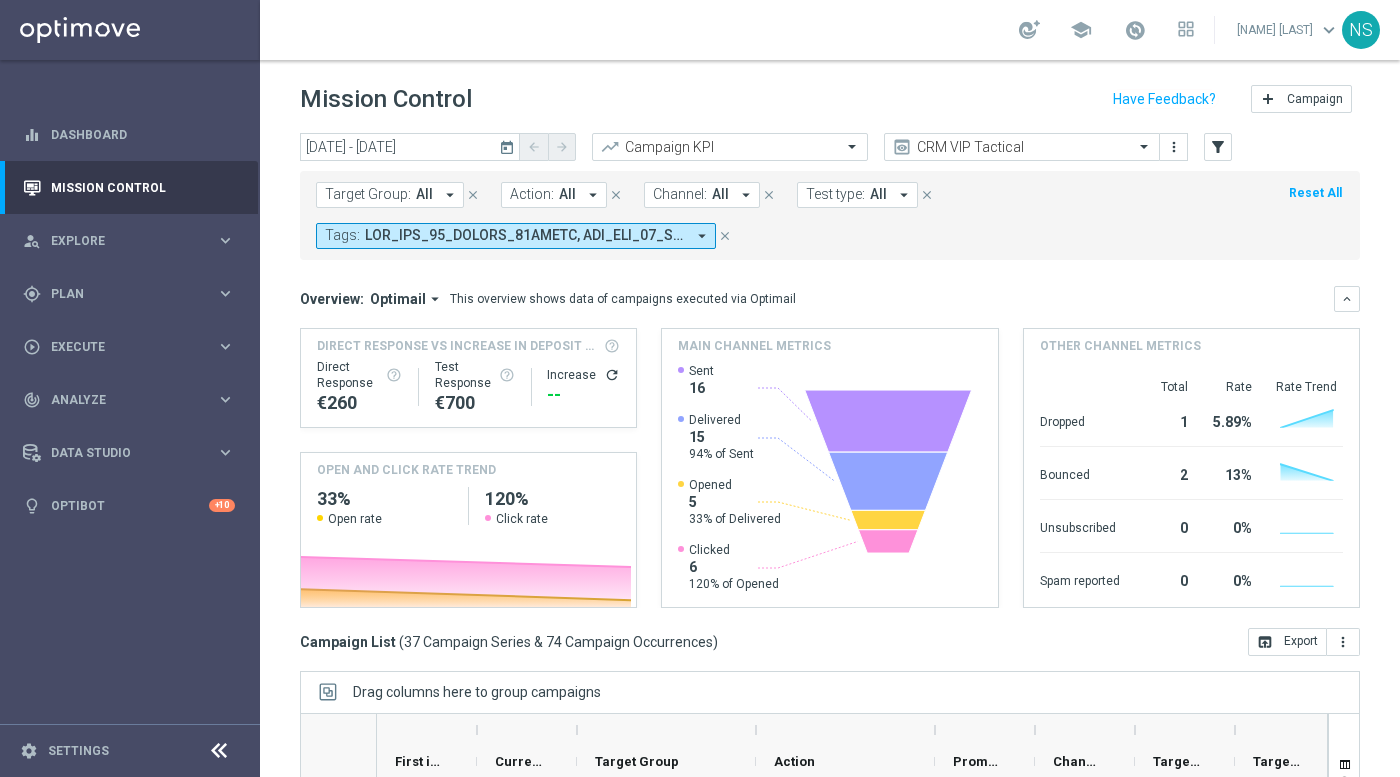click on "today" 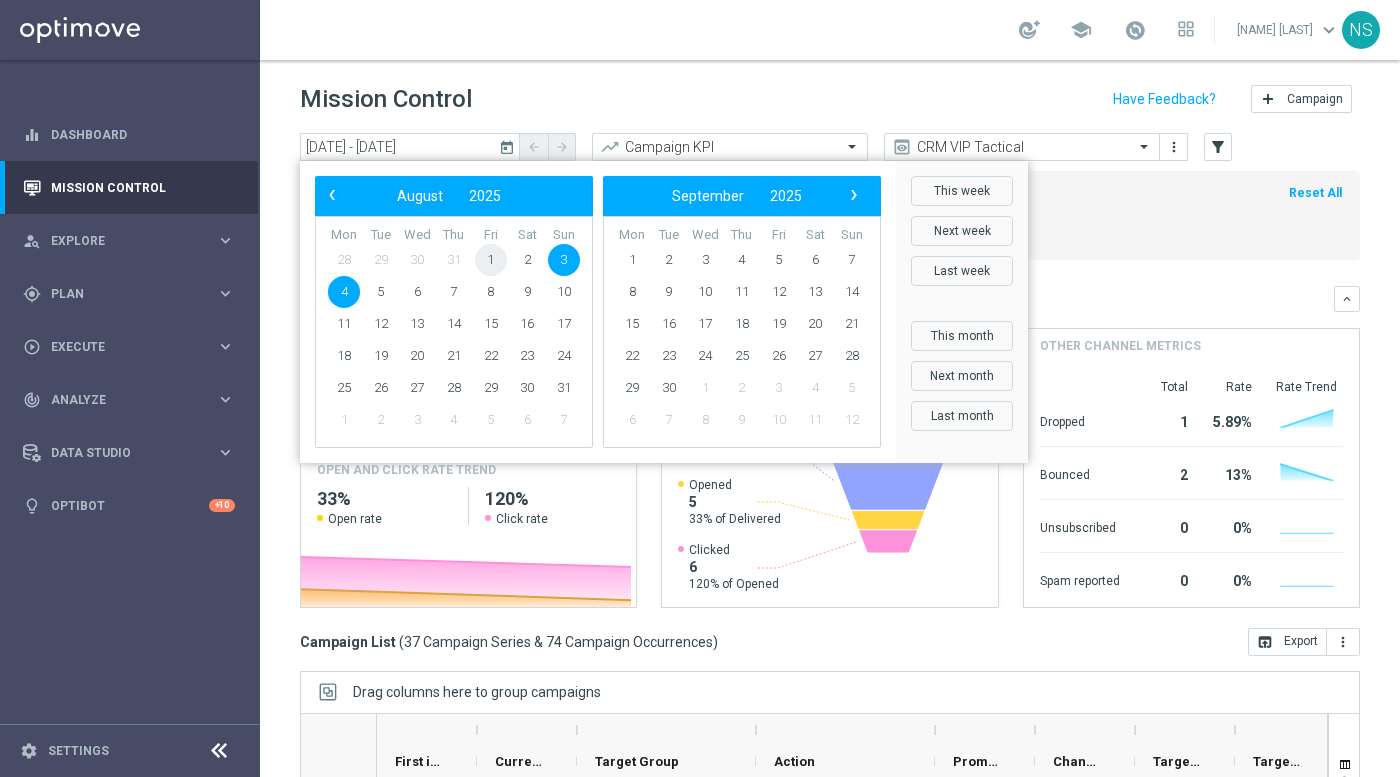 click on "1" 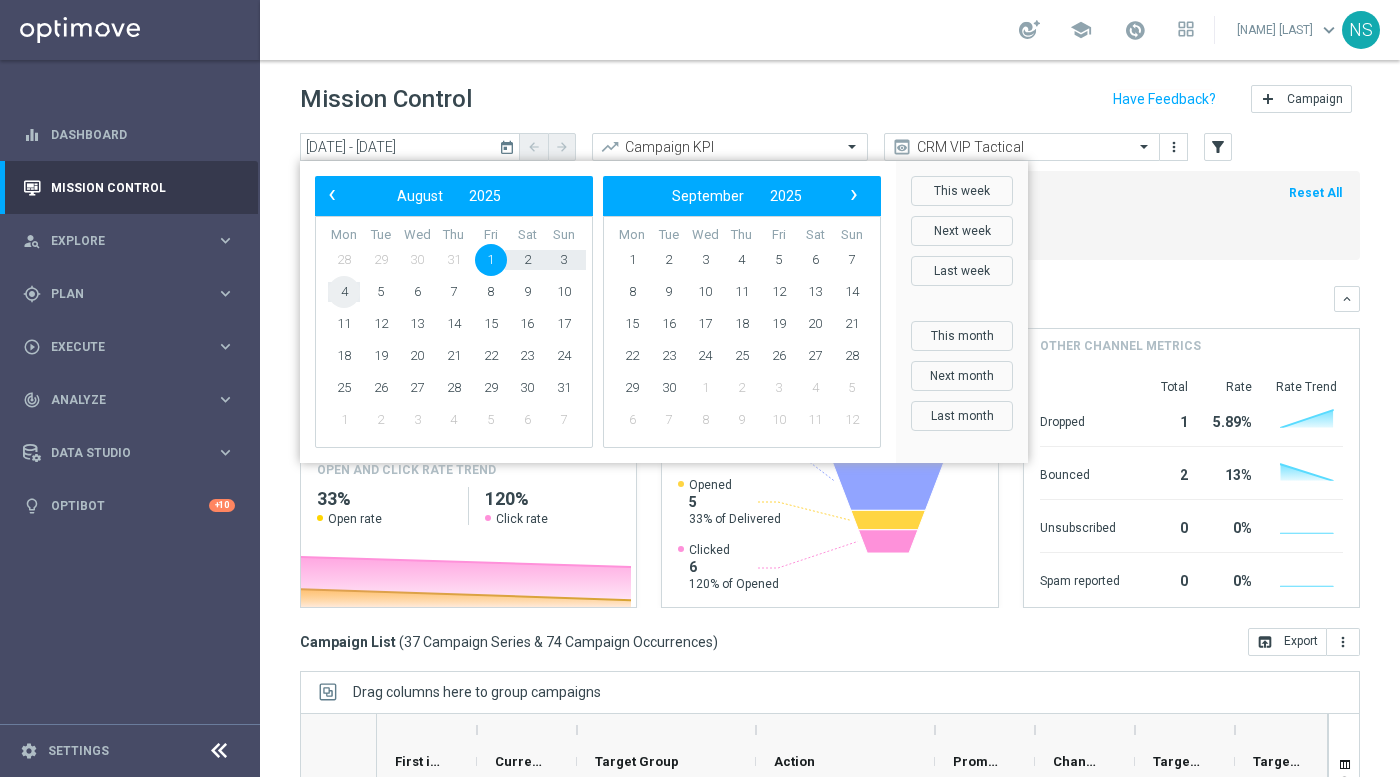 click on "4" 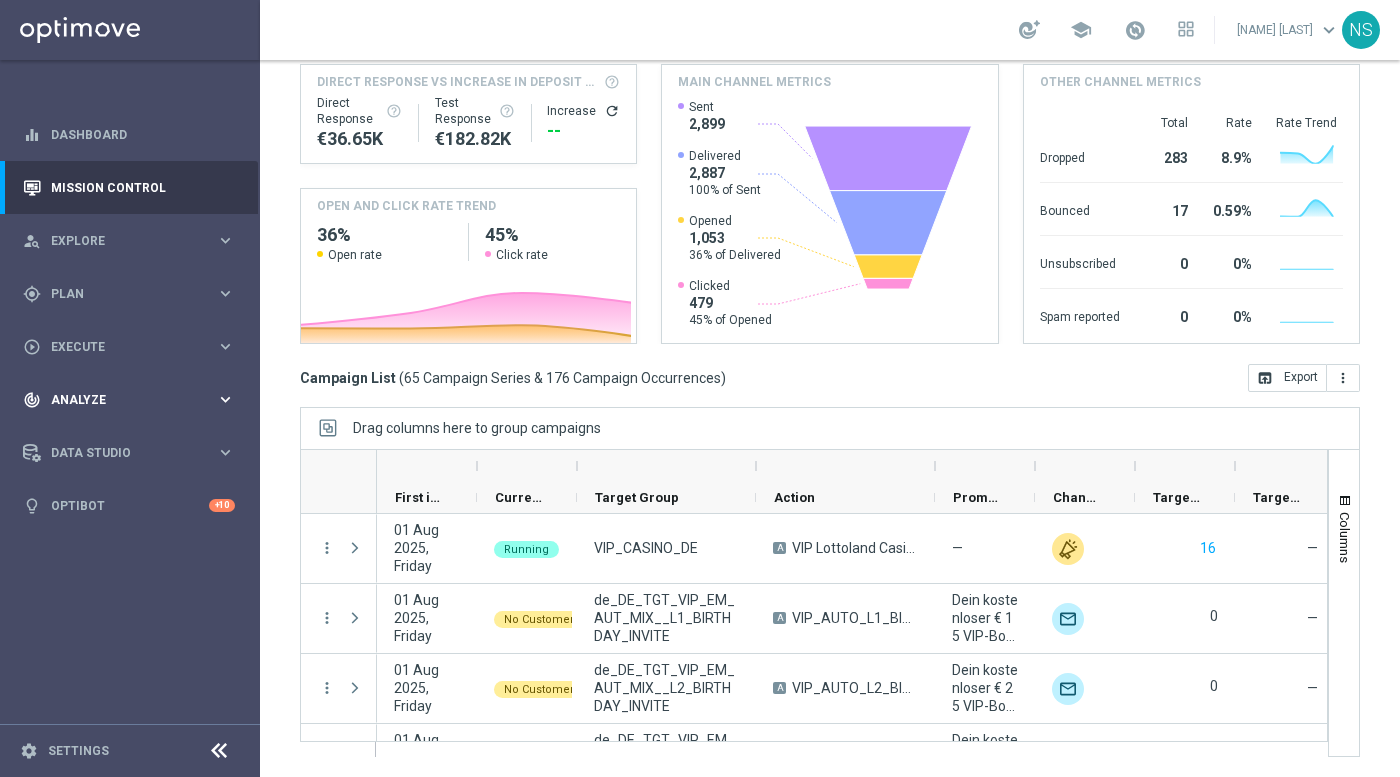 scroll, scrollTop: 260, scrollLeft: 0, axis: vertical 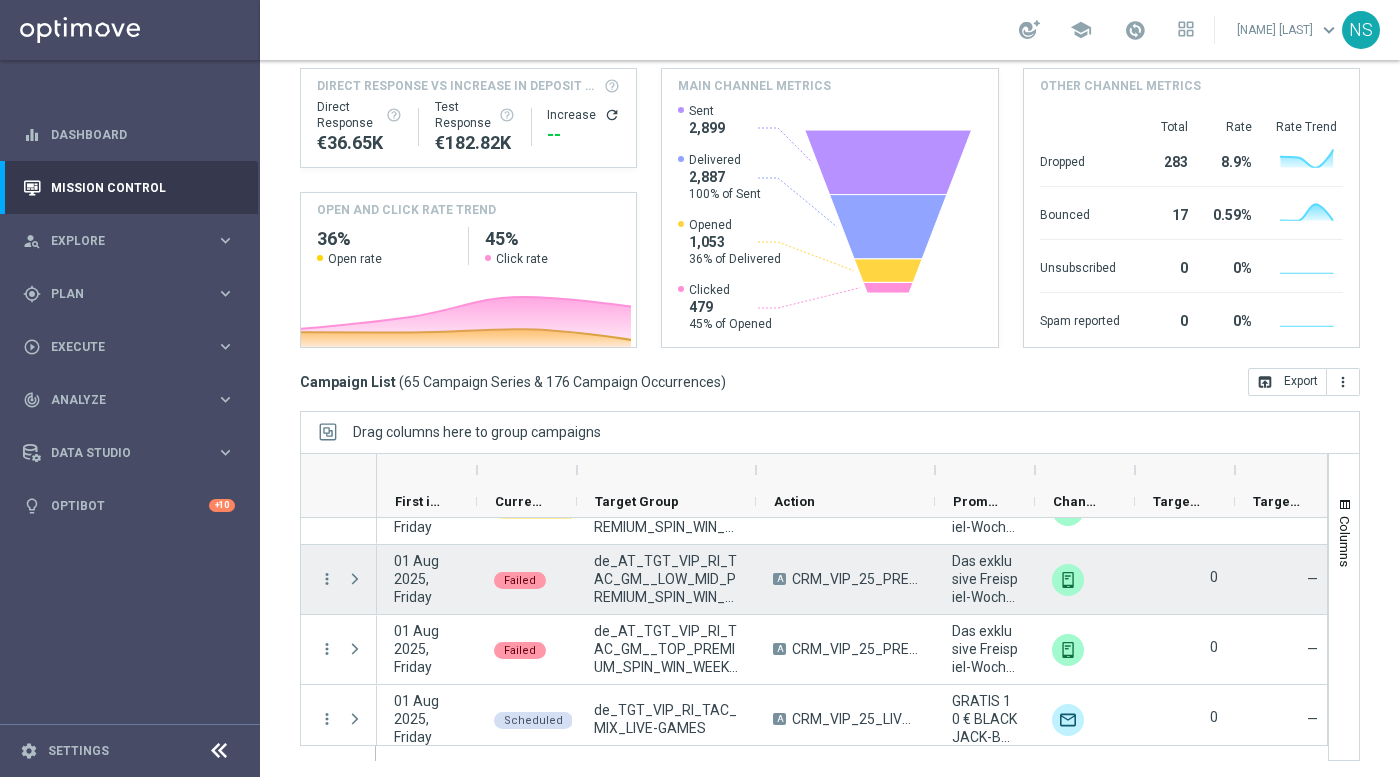 click at bounding box center [357, 579] 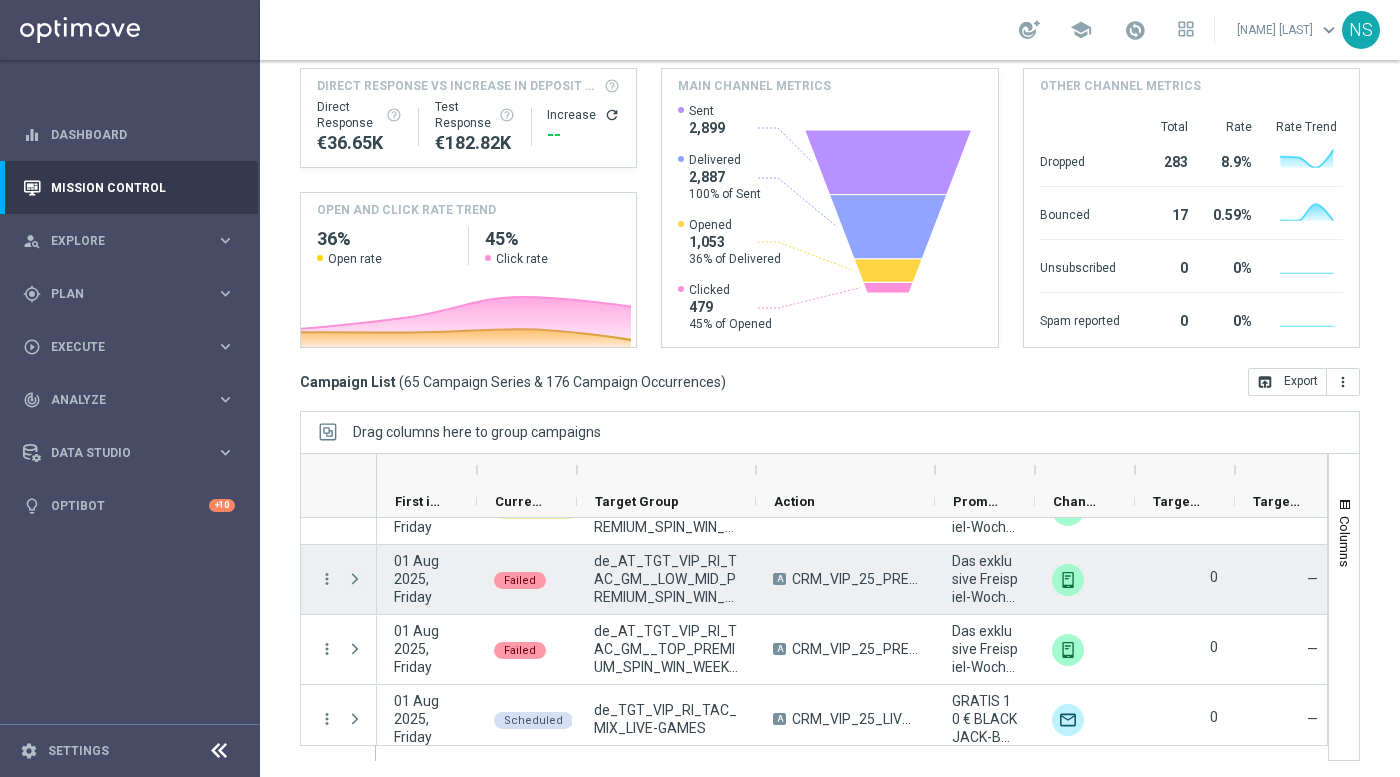 click at bounding box center (355, 579) 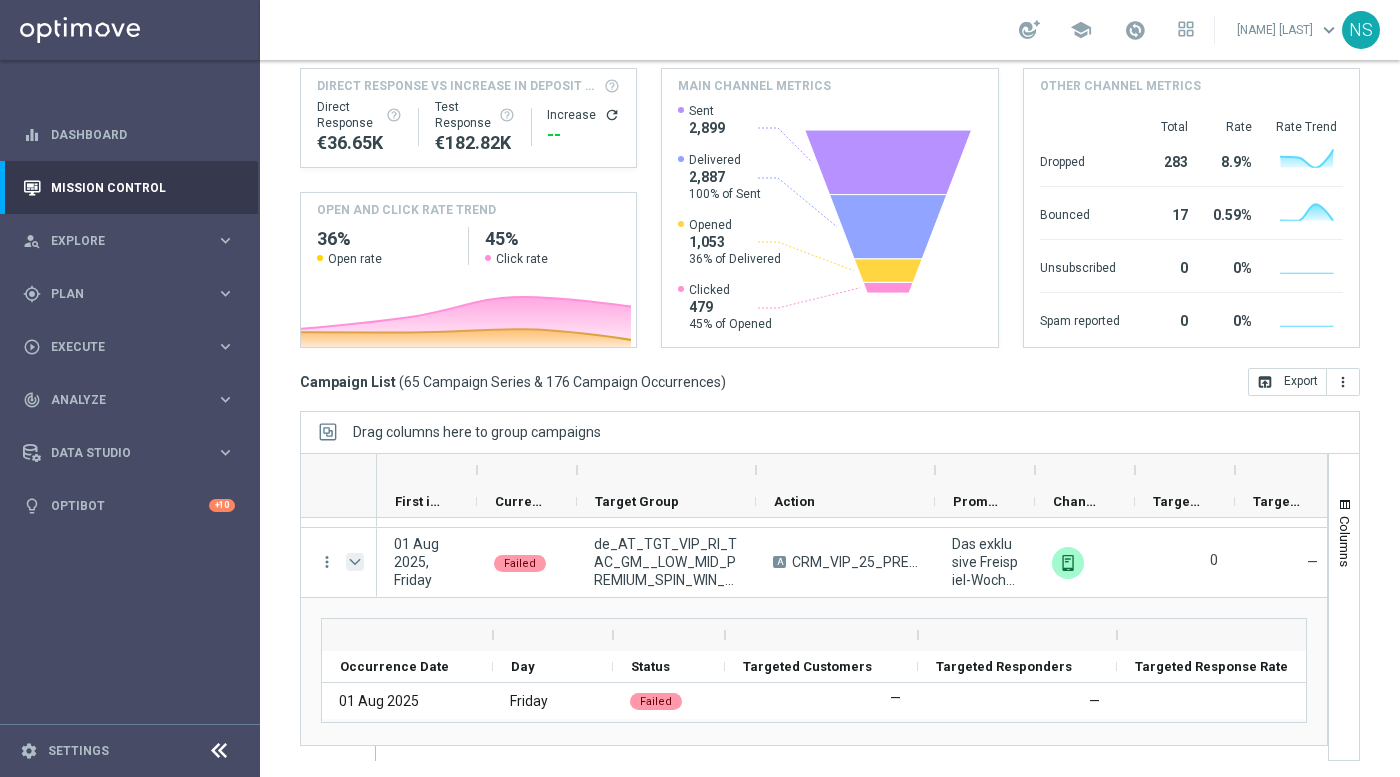 scroll, scrollTop: 2681, scrollLeft: 0, axis: vertical 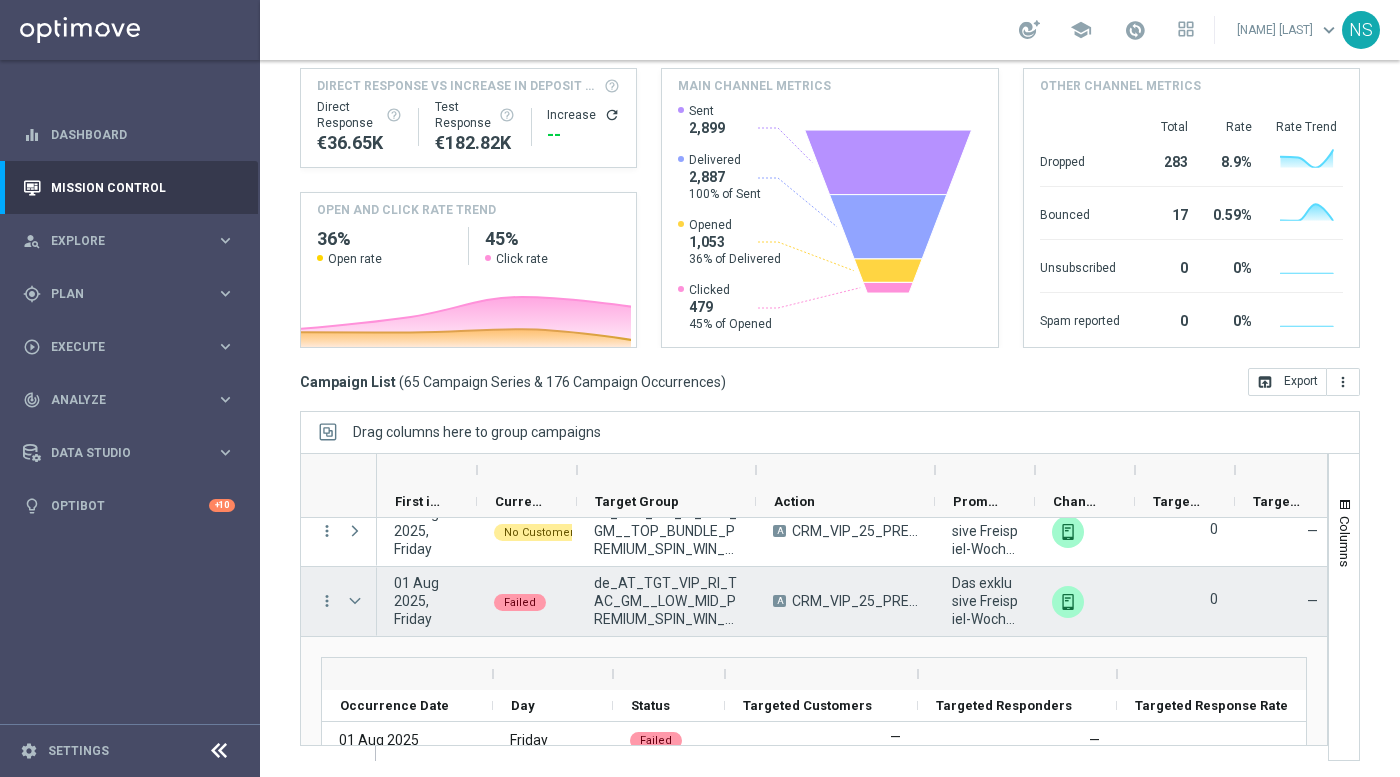 click at bounding box center (357, 601) 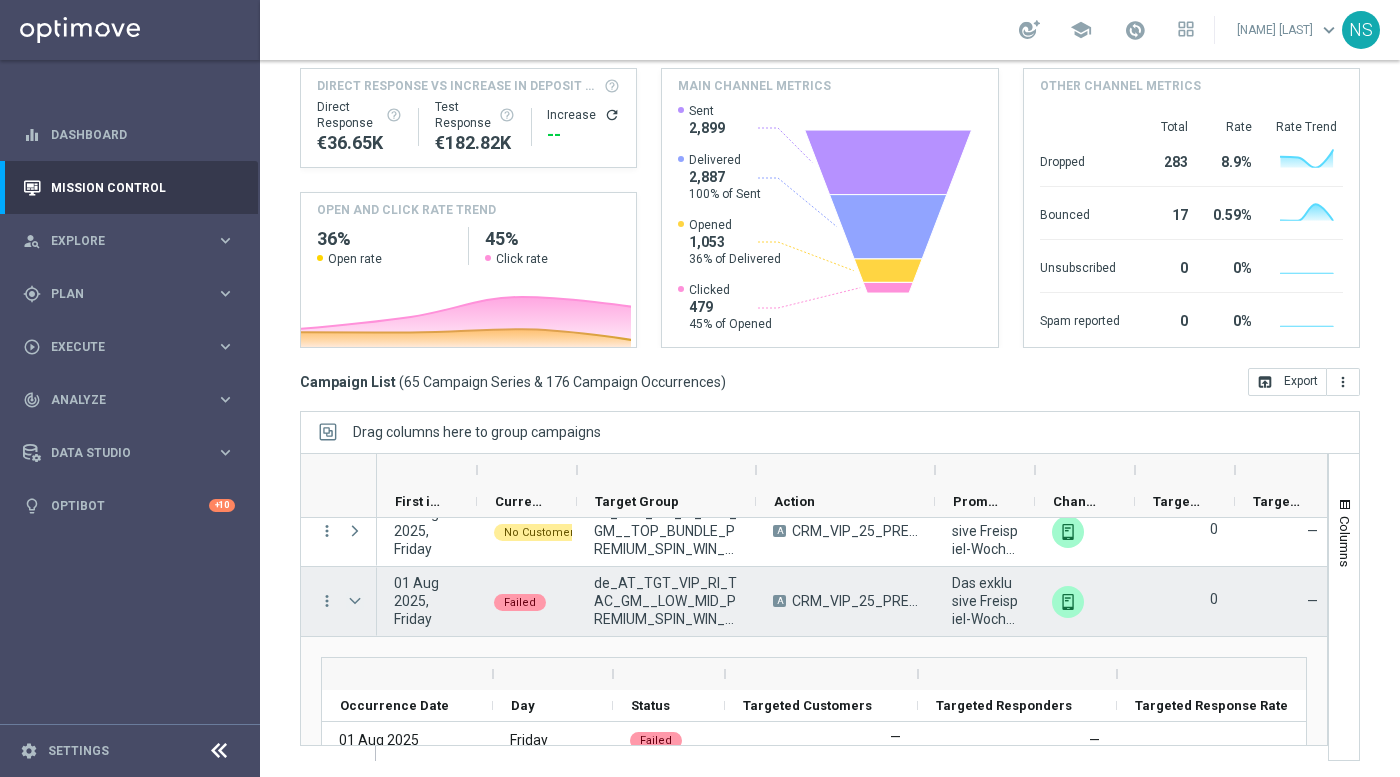 click at bounding box center [355, 601] 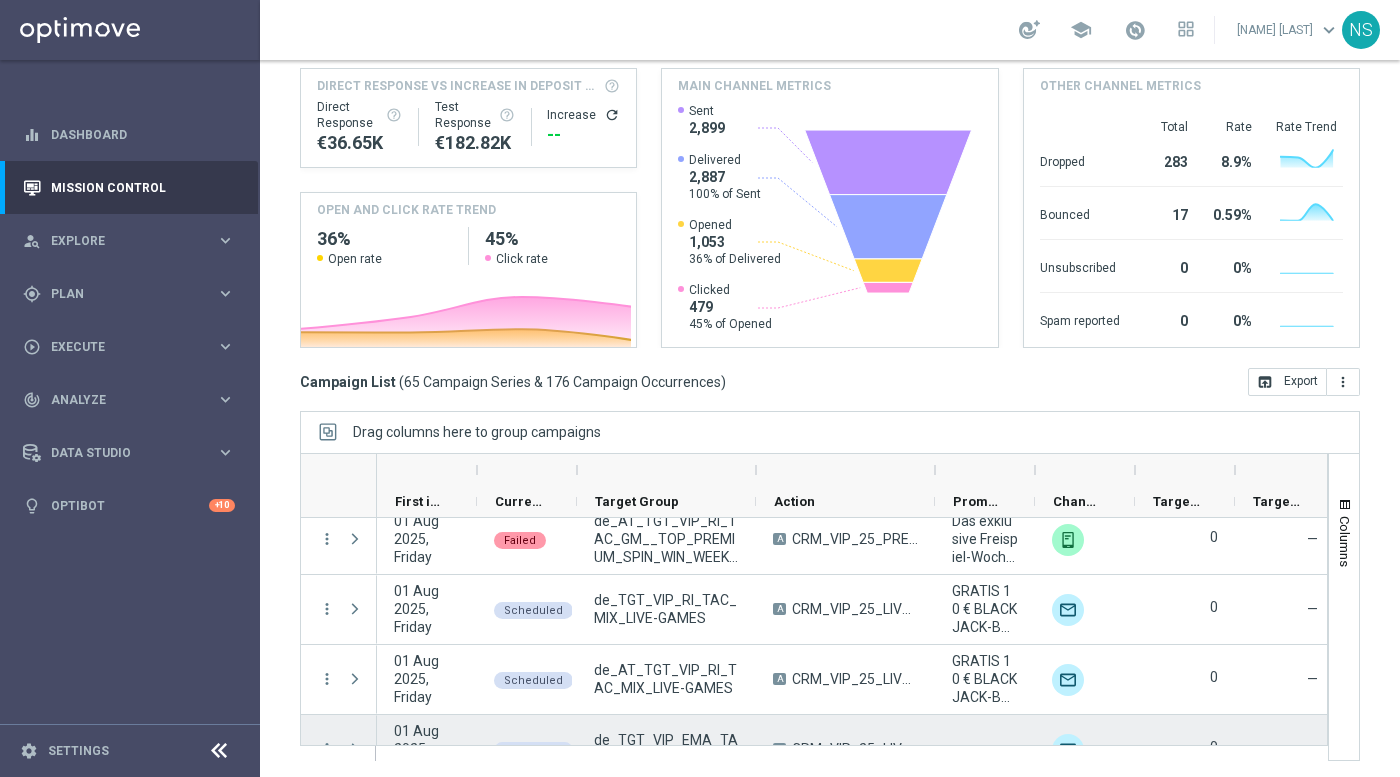 scroll, scrollTop: 2945, scrollLeft: 0, axis: vertical 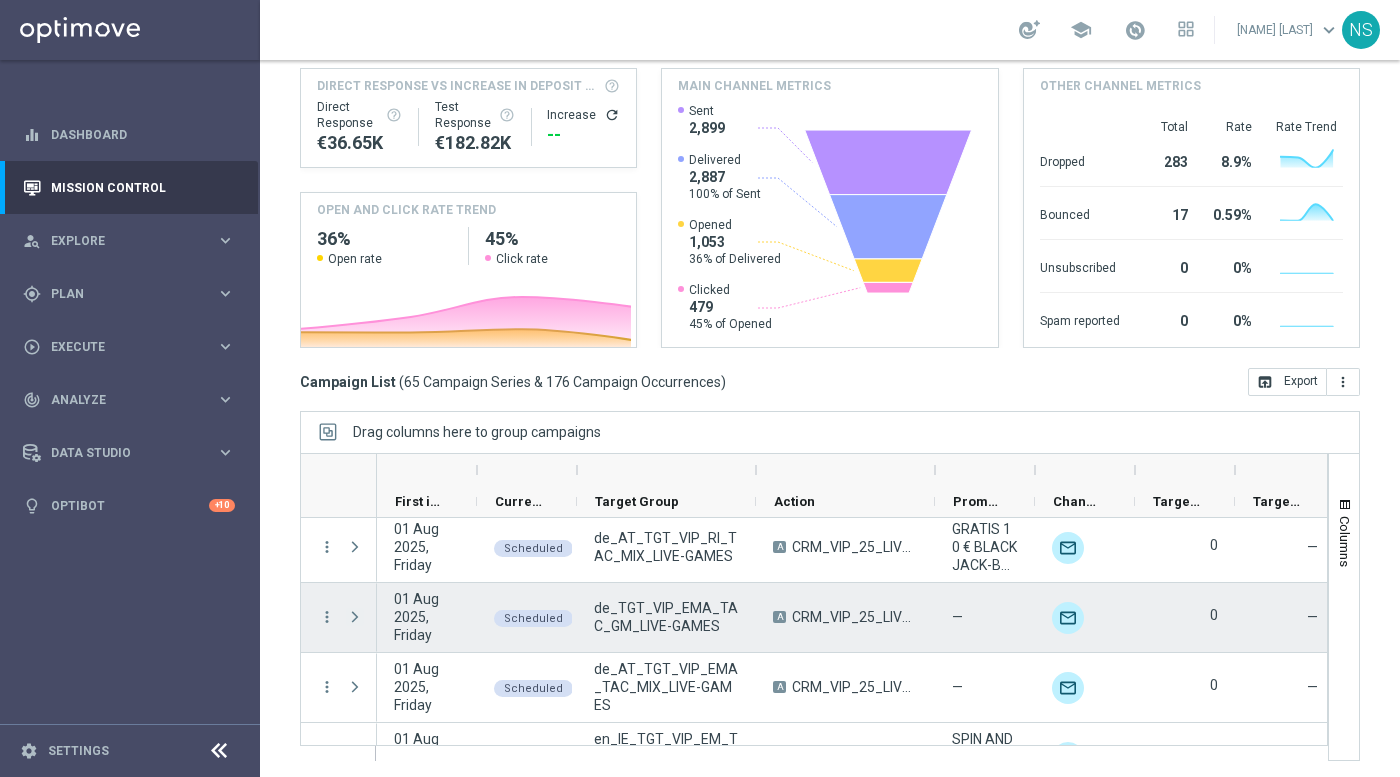 click at bounding box center (355, 617) 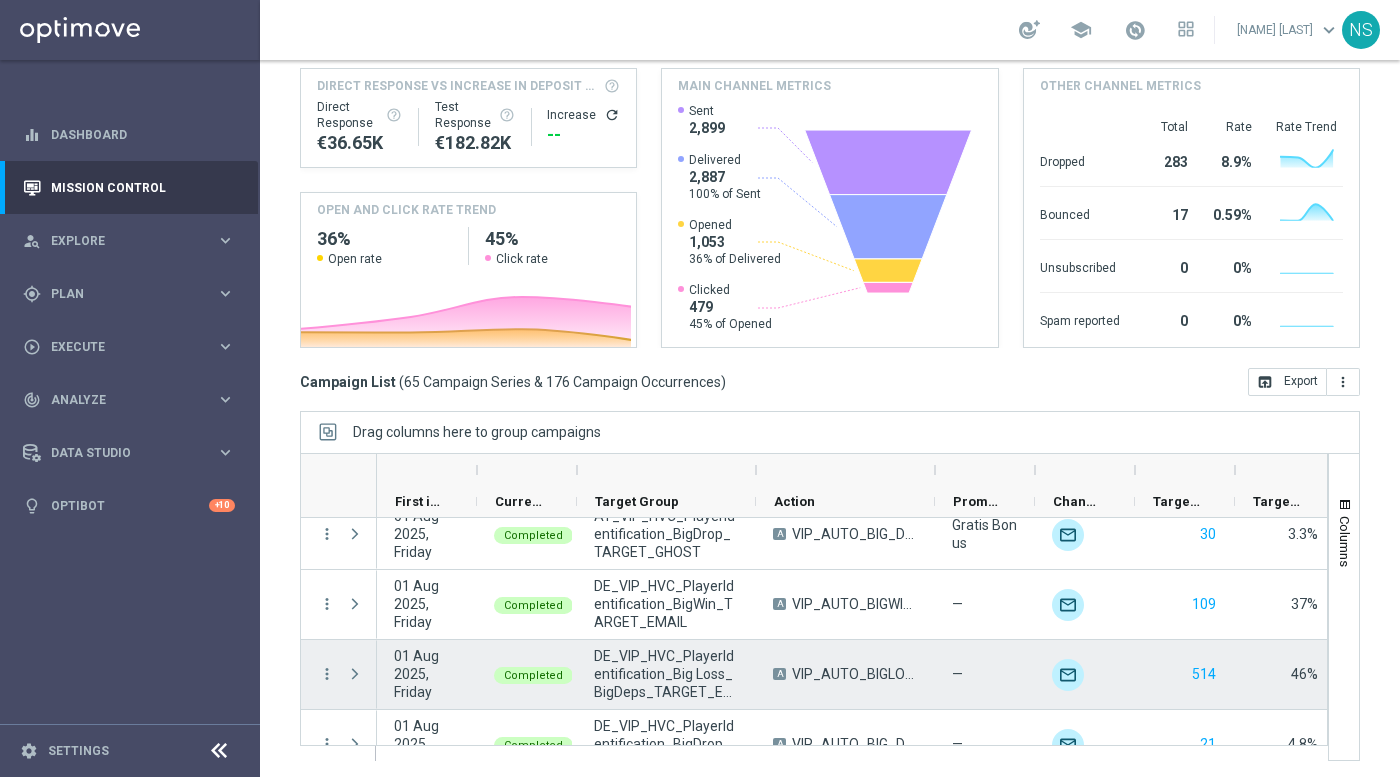 scroll, scrollTop: 4484, scrollLeft: 0, axis: vertical 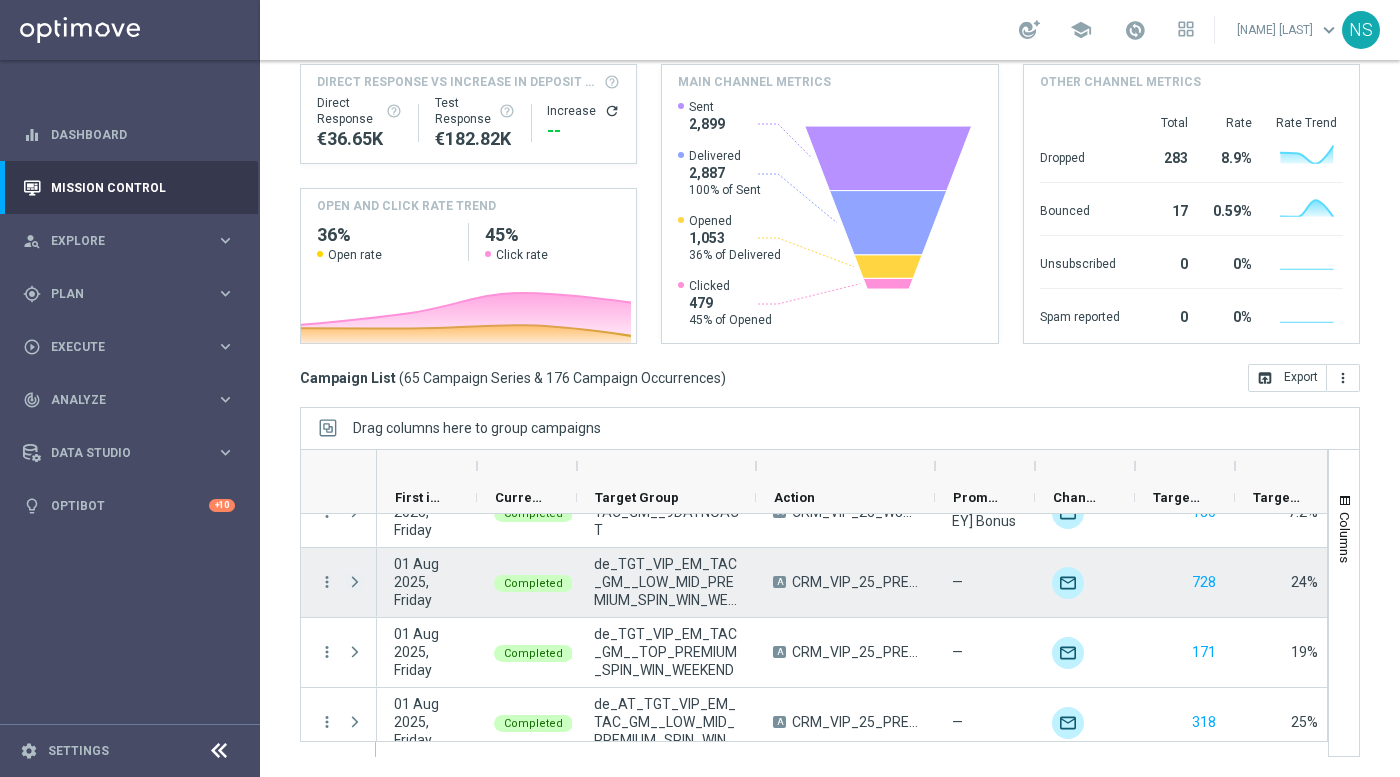 click at bounding box center [355, 582] 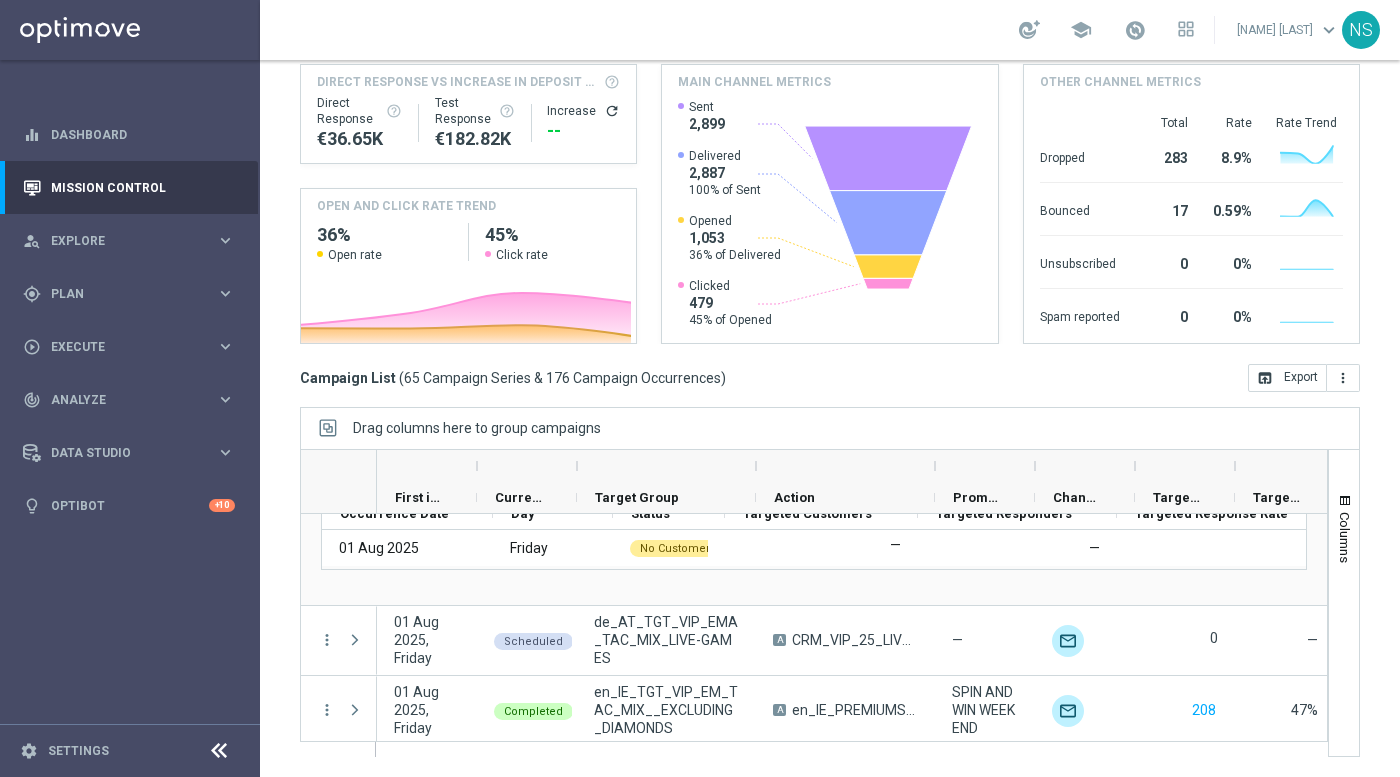 scroll, scrollTop: 3101, scrollLeft: 0, axis: vertical 